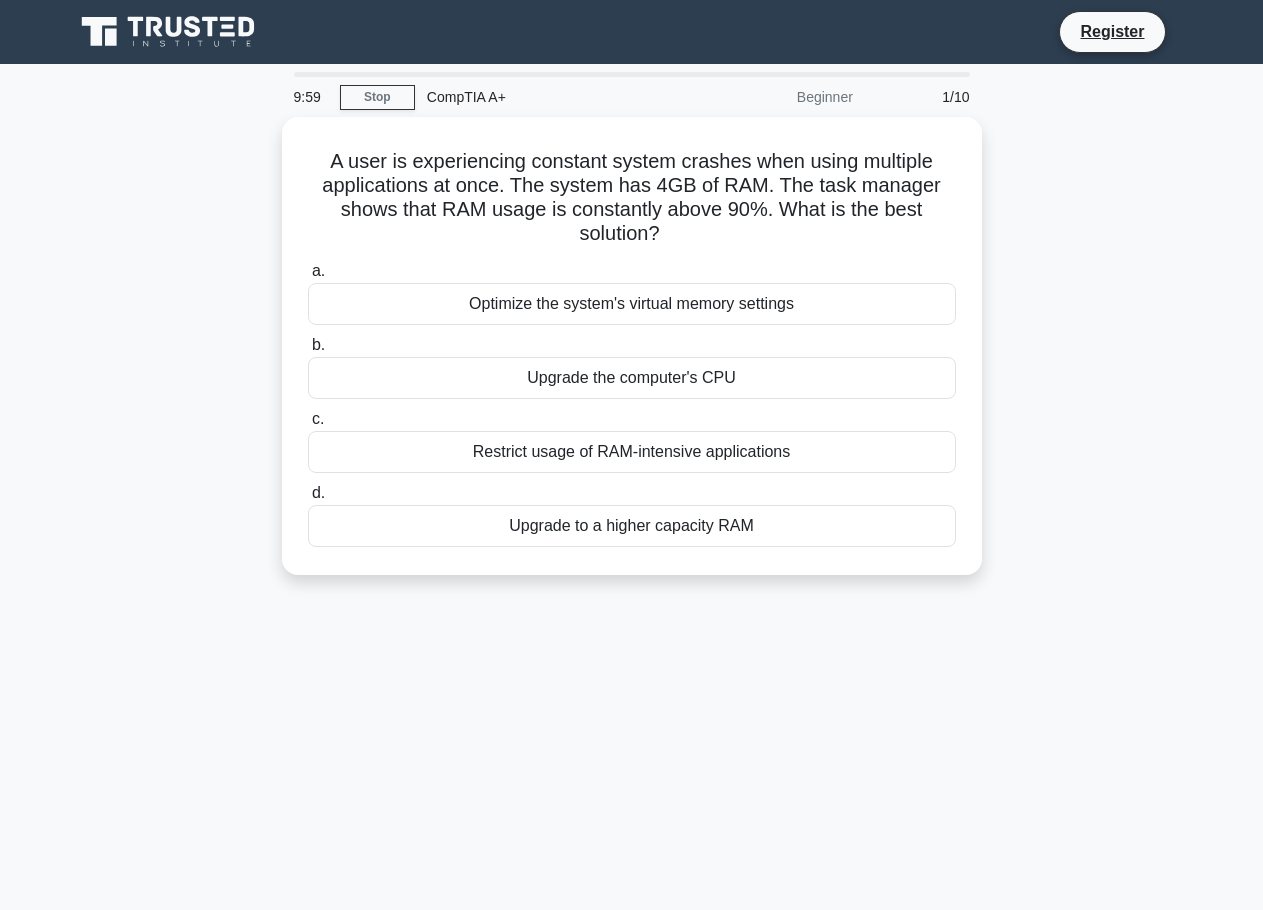 scroll, scrollTop: 0, scrollLeft: 0, axis: both 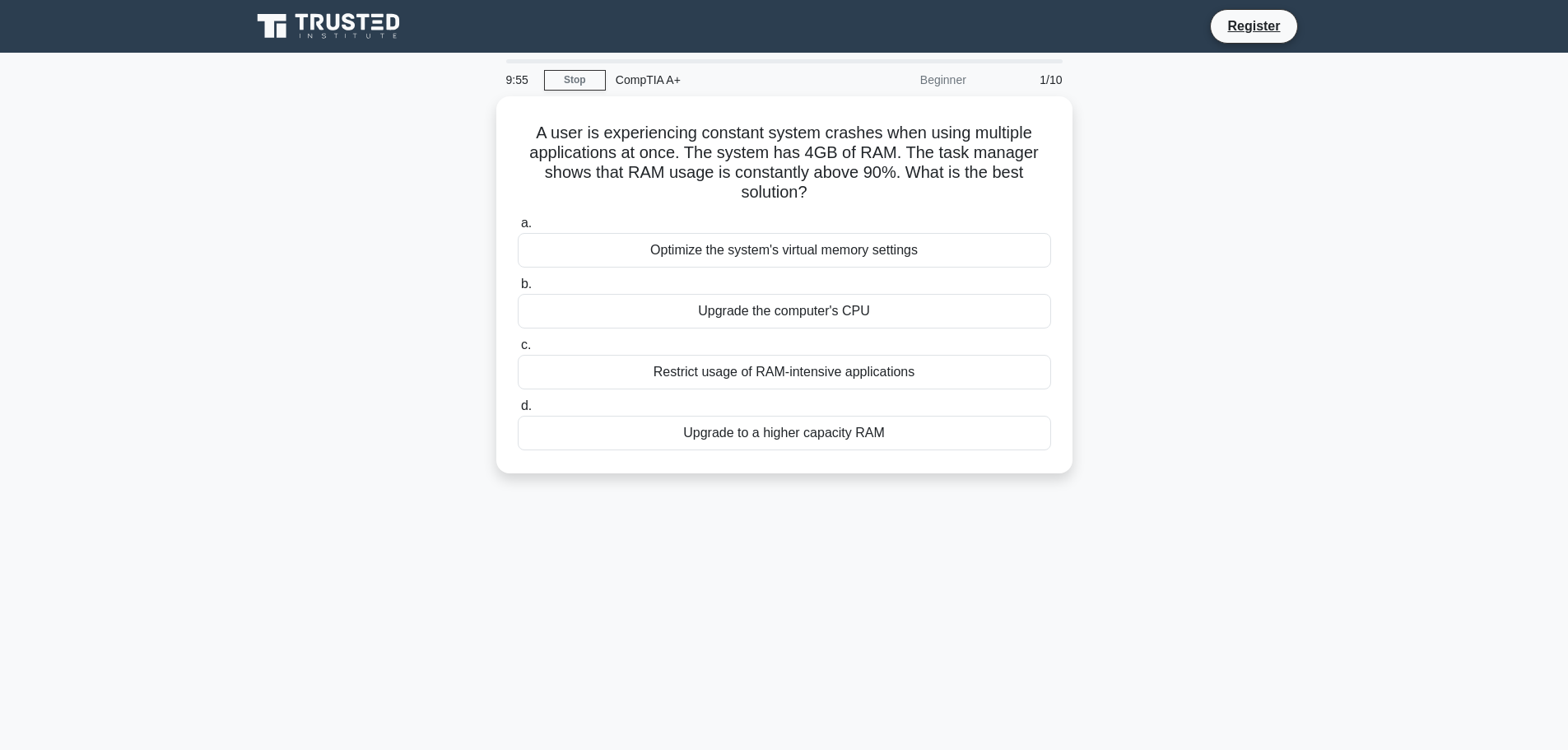 click on "9:55
Stop
CompTIA A+
Beginner
1/10
A user is experiencing constant system crashes when using multiple applications at once. The system has 4GB of RAM. The task manager shows that RAM usage is constantly above 90%. What is the best solution?
.spinner_0XTQ{transform-origin:center;animation:spinner_y6GP .75s linear infinite}@keyframes spinner_y6GP{100%{transform:rotate(360deg)}}
a.
b." at bounding box center [784, 471] 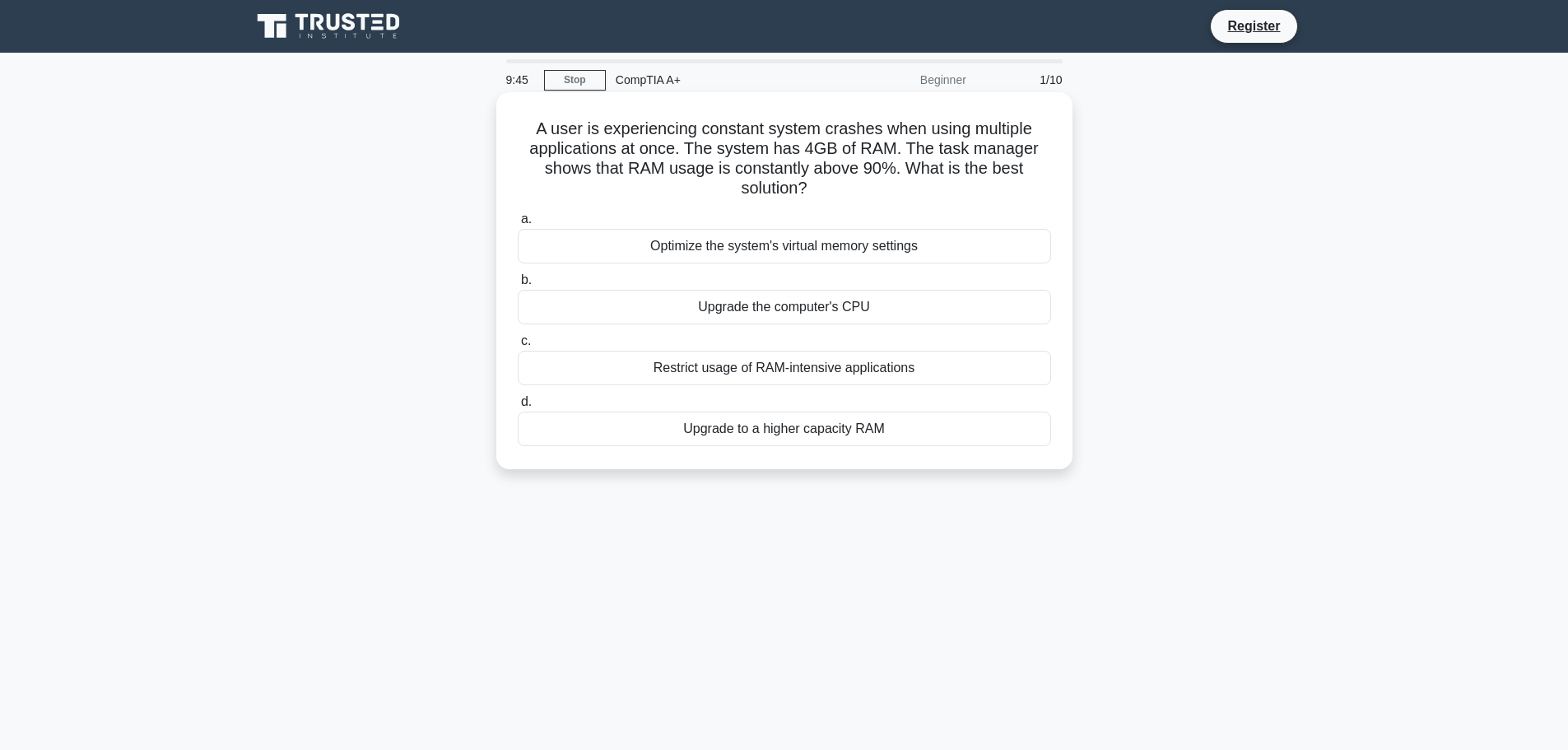 click on "Upgrade to a higher capacity RAM" at bounding box center (784, 429) 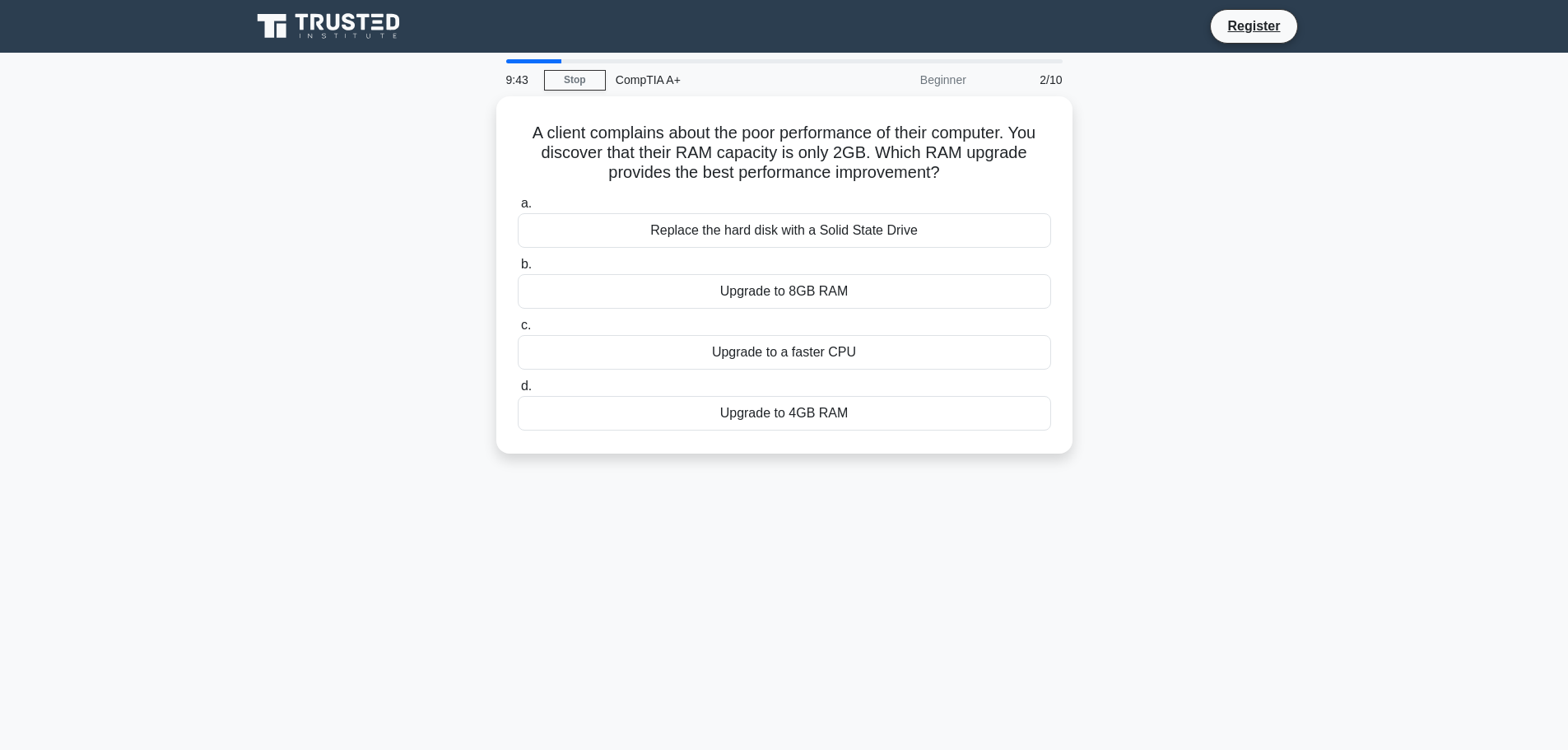 click on "A client complains about the poor performance of their computer. You discover that their RAM capacity is only 2GB. Which RAM upgrade provides the best performance improvement?
.spinner_0XTQ{transform-origin:center;animation:spinner_y6GP .75s linear infinite}@keyframes spinner_y6GP{100%{transform:rotate(360deg)}}
a.
Replace the hard disk with a Solid State Drive
b. c." at bounding box center [784, 285] 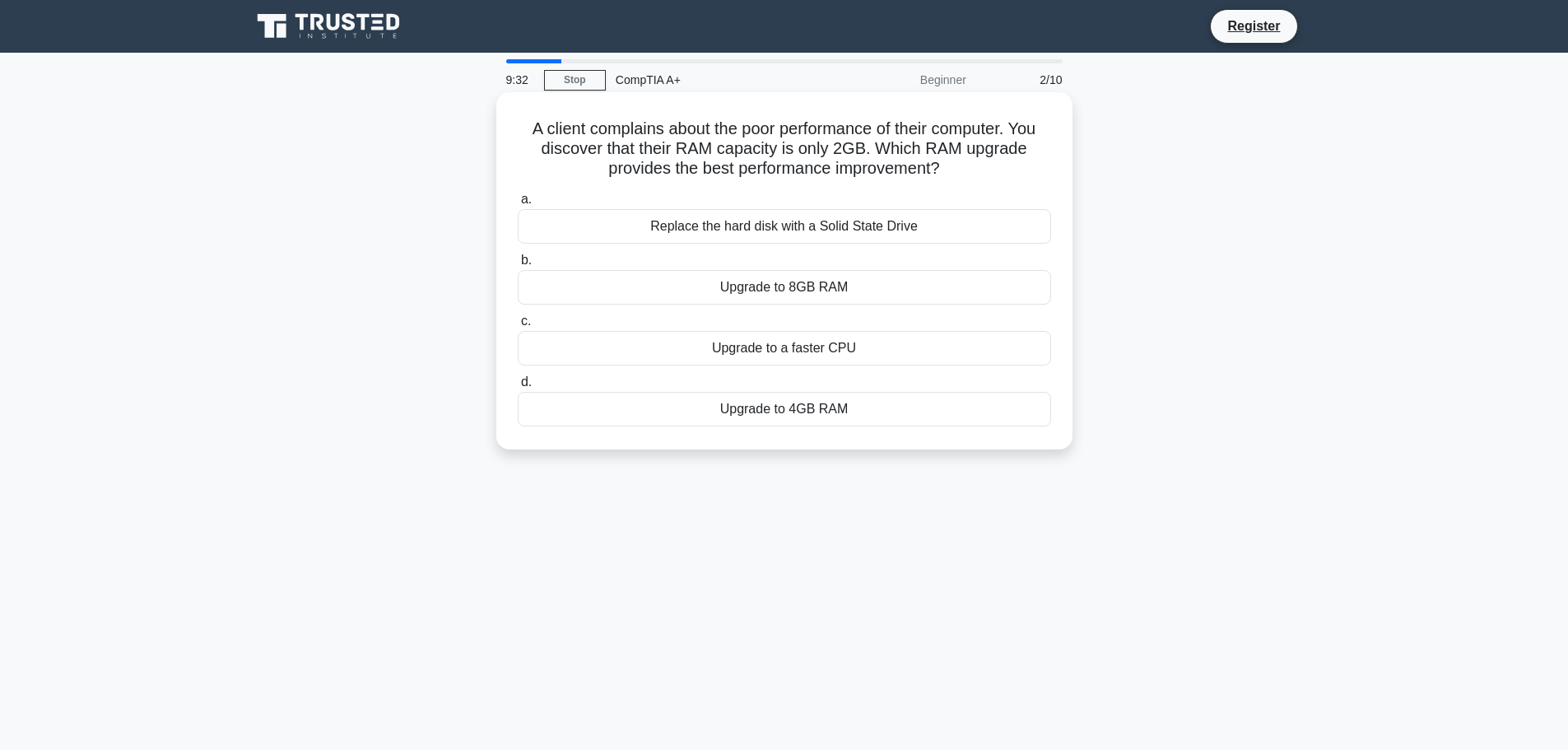 click on "b.
Upgrade to 8GB RAM" at bounding box center [784, 277] 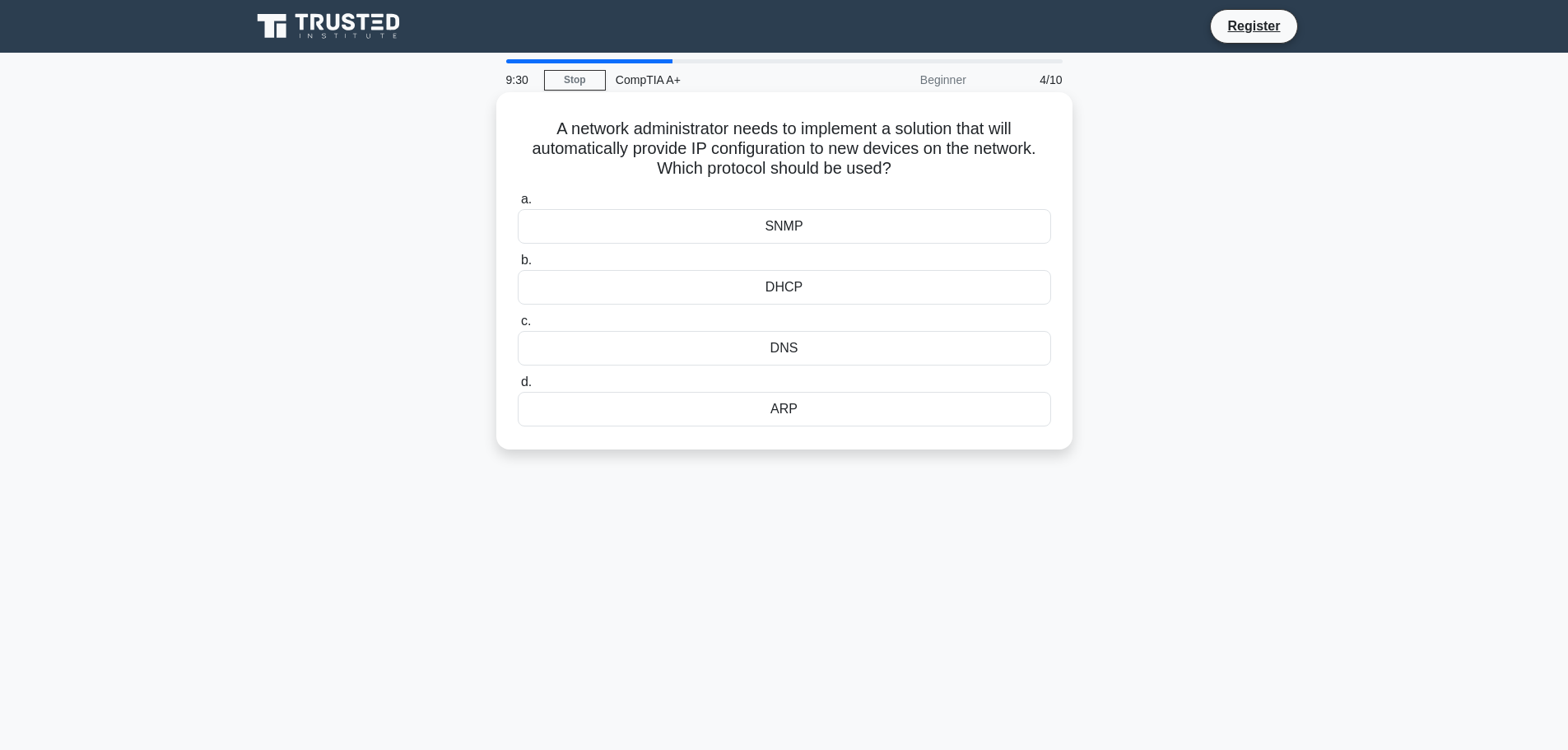 click on "A network administrator needs to implement a solution that will automatically provide IP configuration to new devices on the network. Which protocol should be used?
.spinner_0XTQ{transform-origin:center;animation:spinner_y6GP .75s linear infinite}@keyframes spinner_y6GP{100%{transform:rotate(360deg)}}
a.
SNMP
b. c. d." at bounding box center [784, 271] 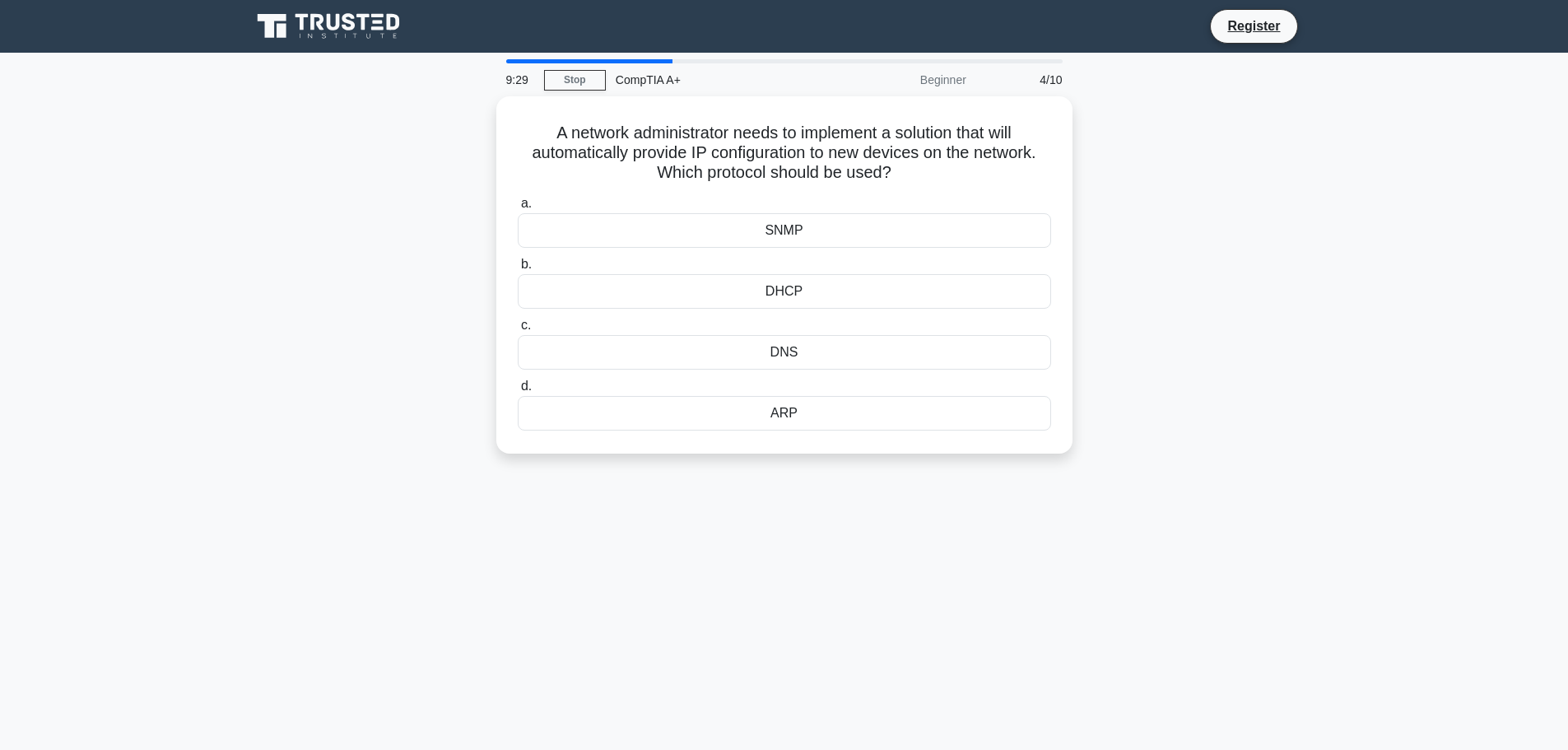 click at bounding box center (589, 61) 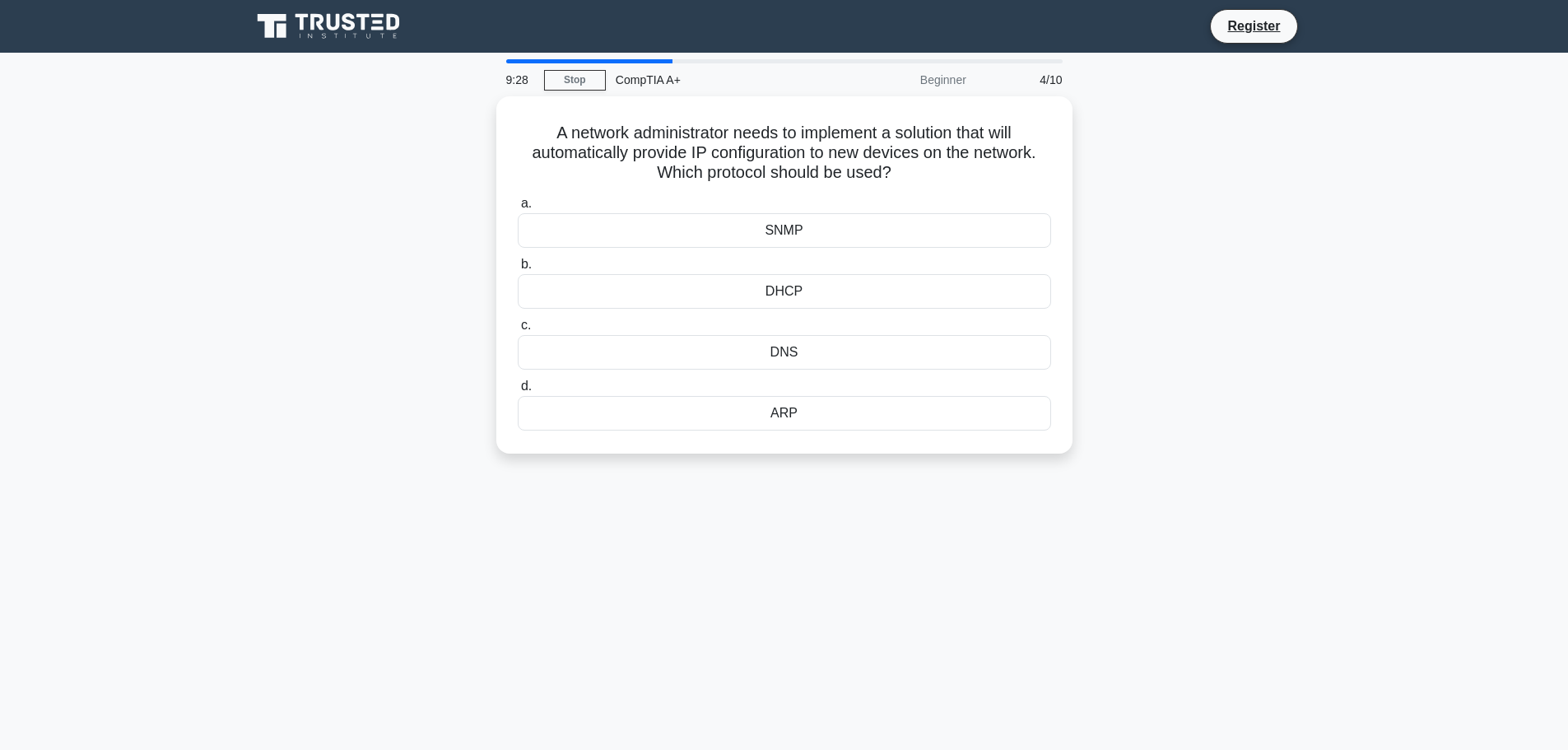 click on "A network administrator needs to implement a solution that will automatically provide IP configuration to new devices on the network. Which protocol should be used?
.spinner_0XTQ{transform-origin:center;animation:spinner_y6GP .75s linear infinite}@keyframes spinner_y6GP{100%{transform:rotate(360deg)}}
a.
SNMP
b." at bounding box center [784, 285] 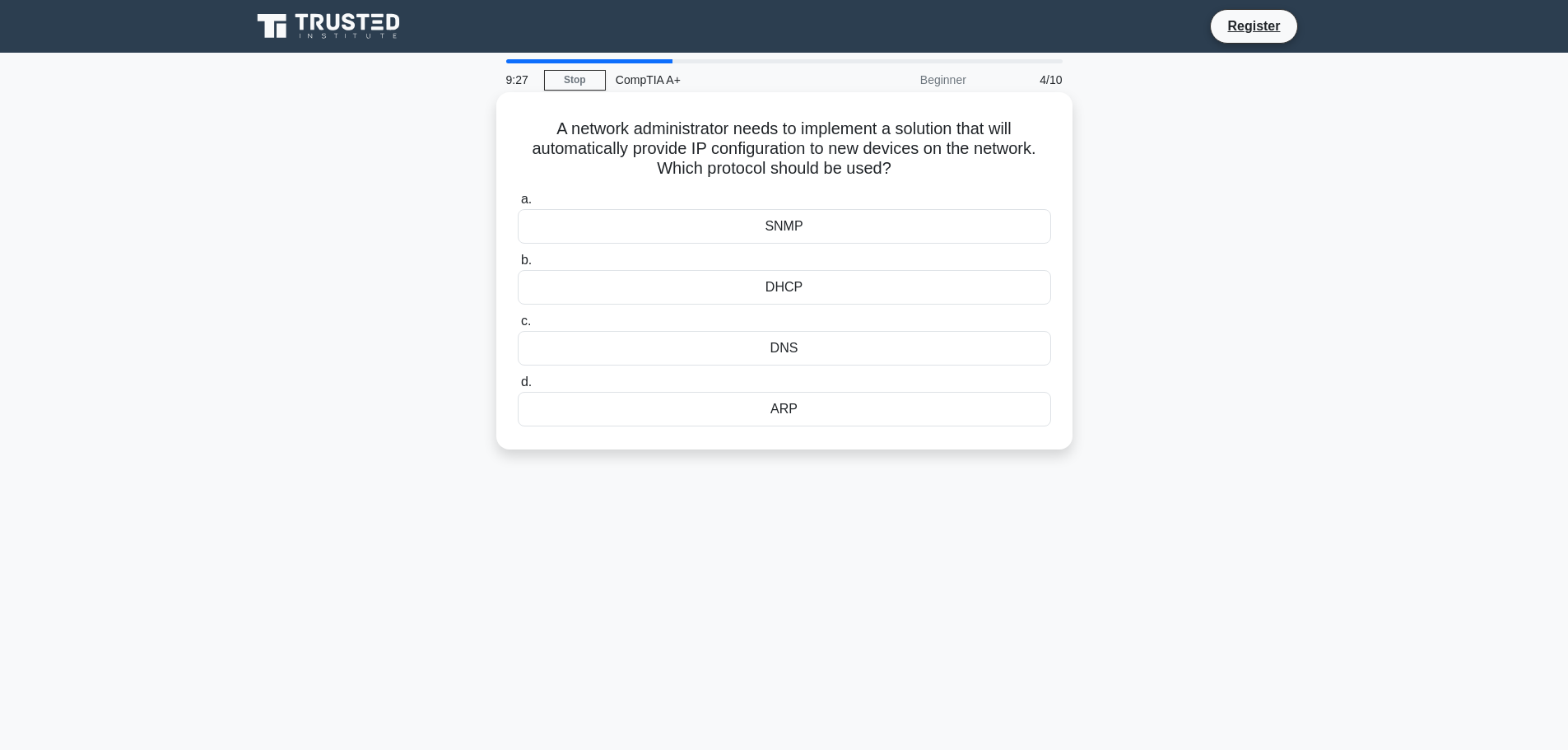 click on "DHCP" at bounding box center [784, 287] 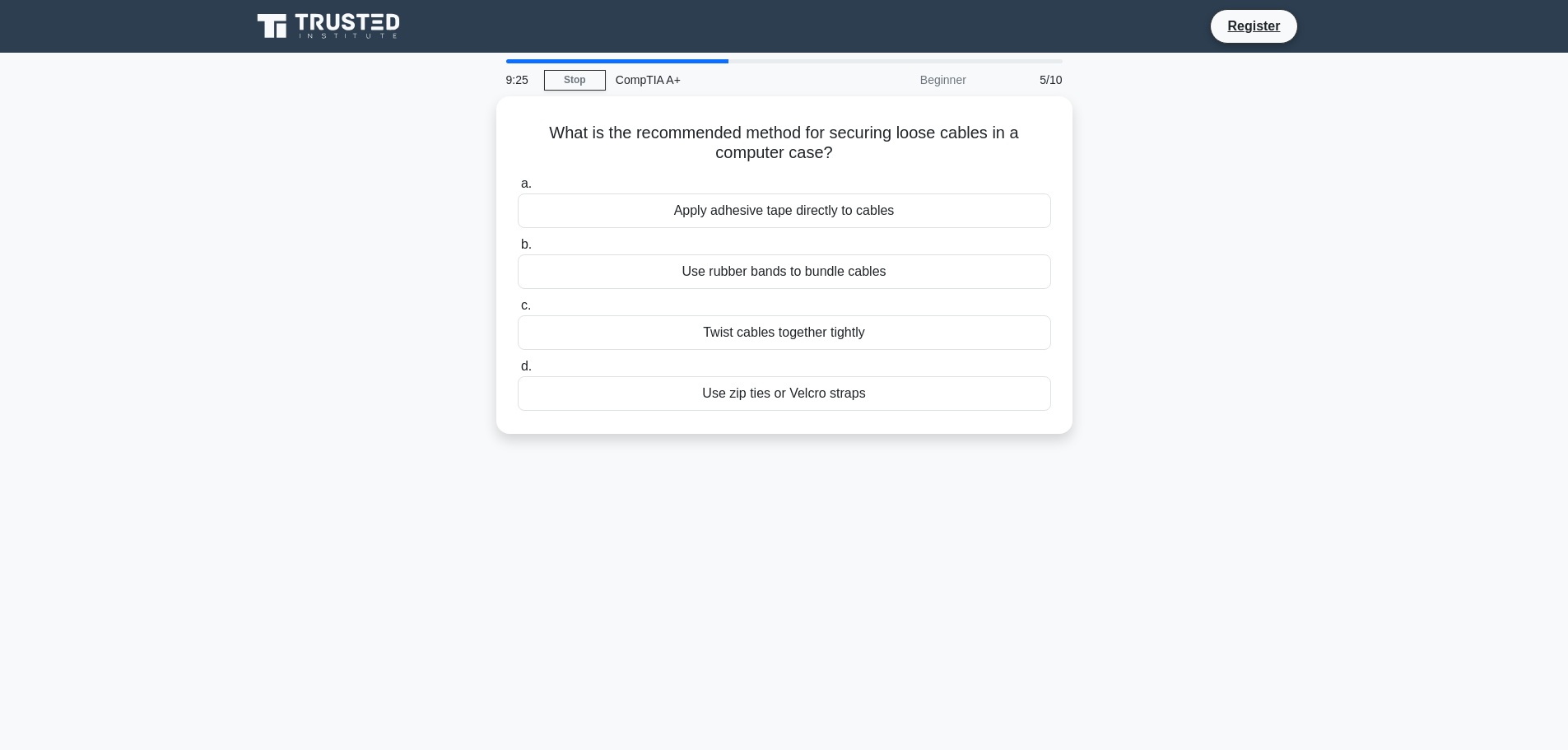 click on "What is the recommended method for securing loose cables in a computer case?
.spinner_0XTQ{transform-origin:center;animation:spinner_y6GP .75s linear infinite}@keyframes spinner_y6GP{100%{transform:rotate(360deg)}}
a.
Apply adhesive tape directly to cables
b. c." at bounding box center [784, 275] 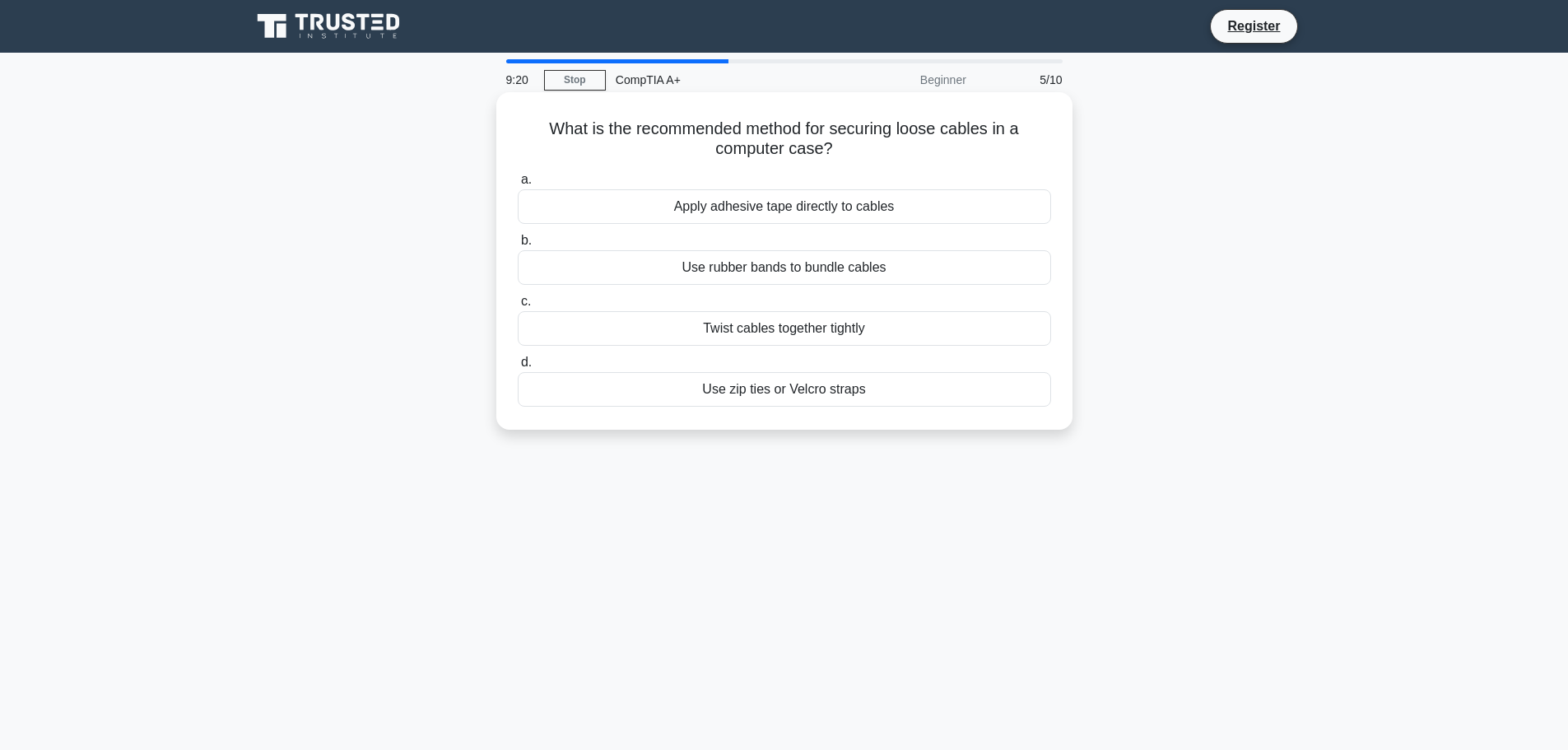 click on "Twist cables together tightly" at bounding box center [784, 328] 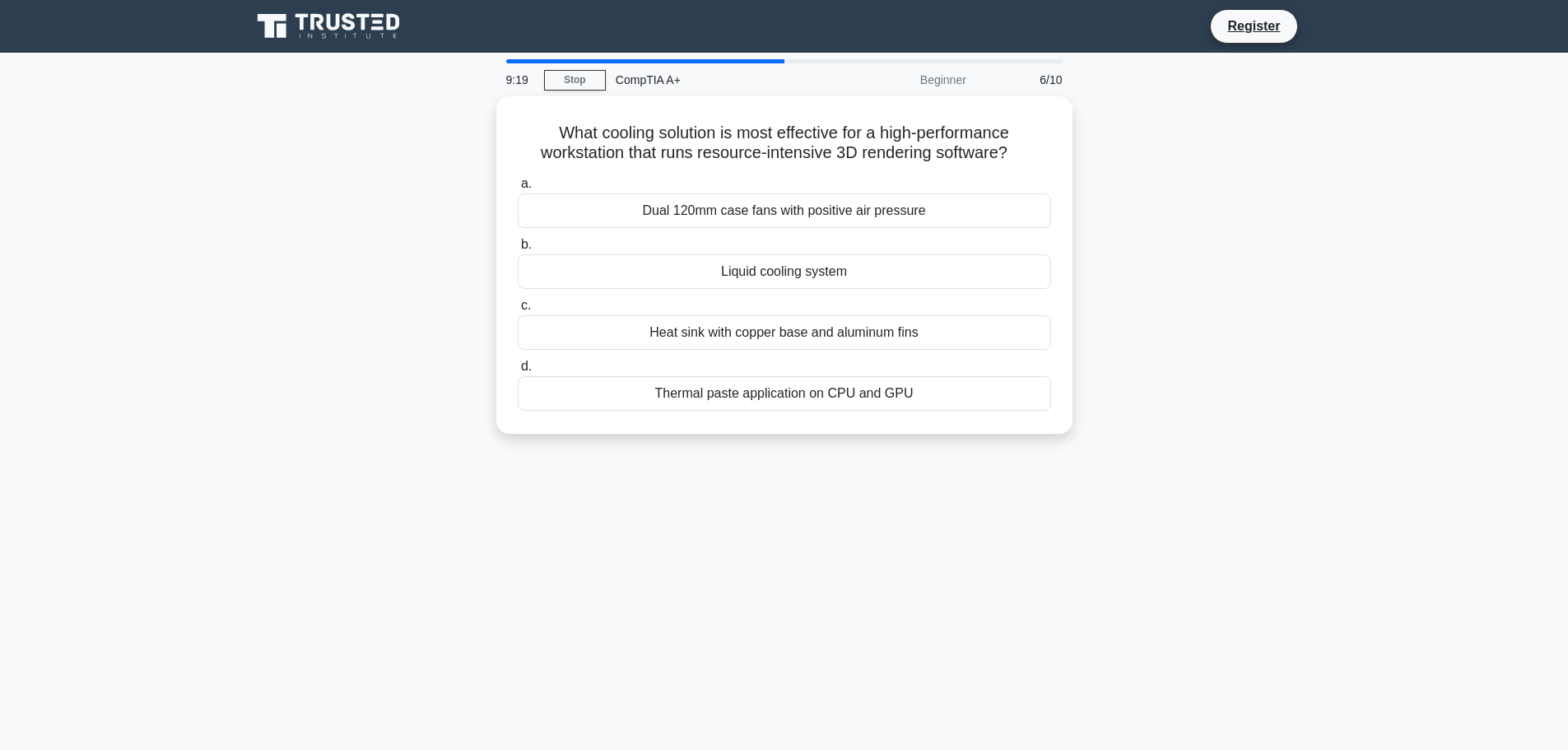 click on "What cooling solution is most effective for a high-performance workstation that runs resource-intensive 3D rendering software?
.spinner_0XTQ{transform-origin:center;animation:spinner_y6GP .75s linear infinite}@keyframes spinner_y6GP{100%{transform:rotate(360deg)}}
a.
Dual 120mm case fans with positive air pressure
b." at bounding box center [784, 275] 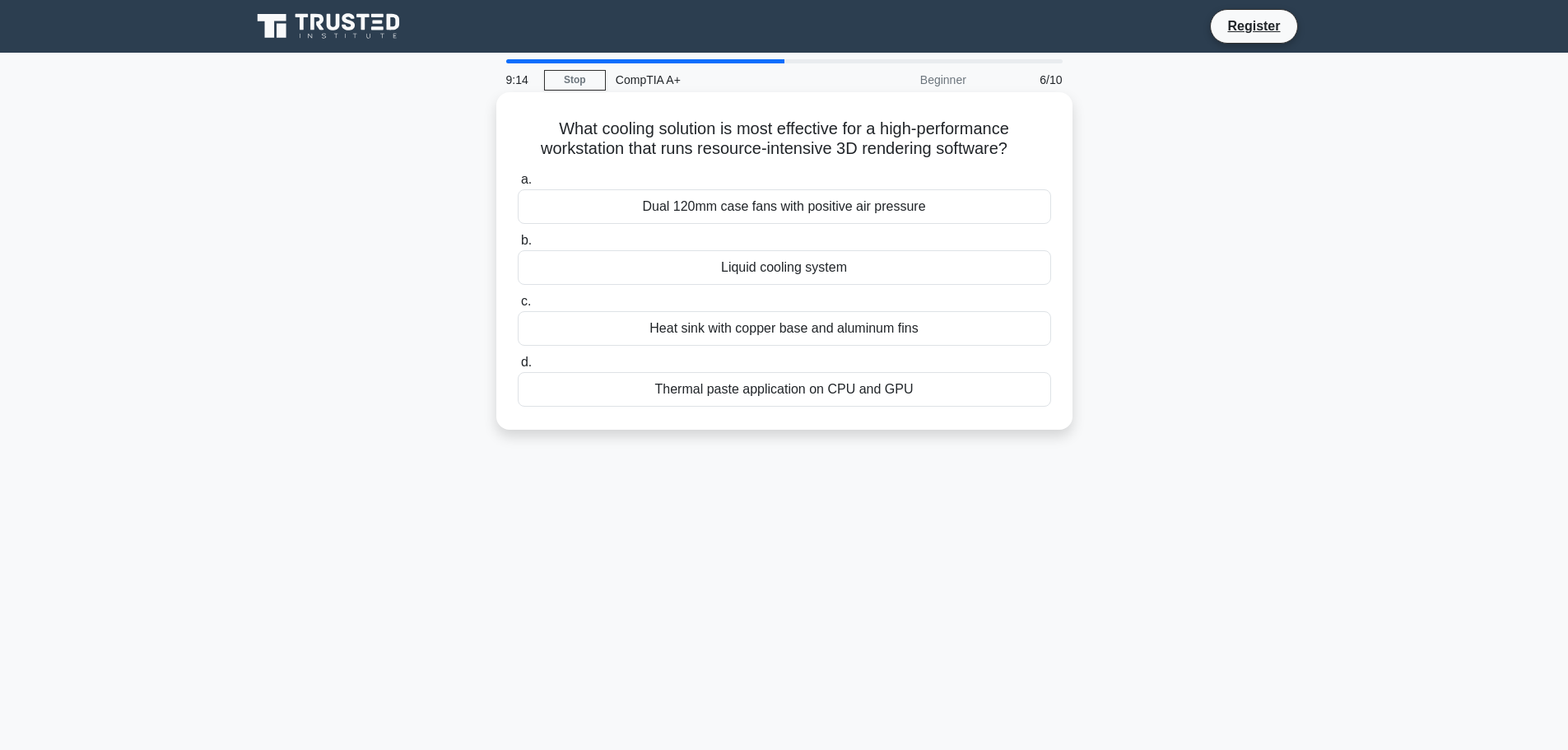 click on "Liquid cooling system" at bounding box center (784, 268) 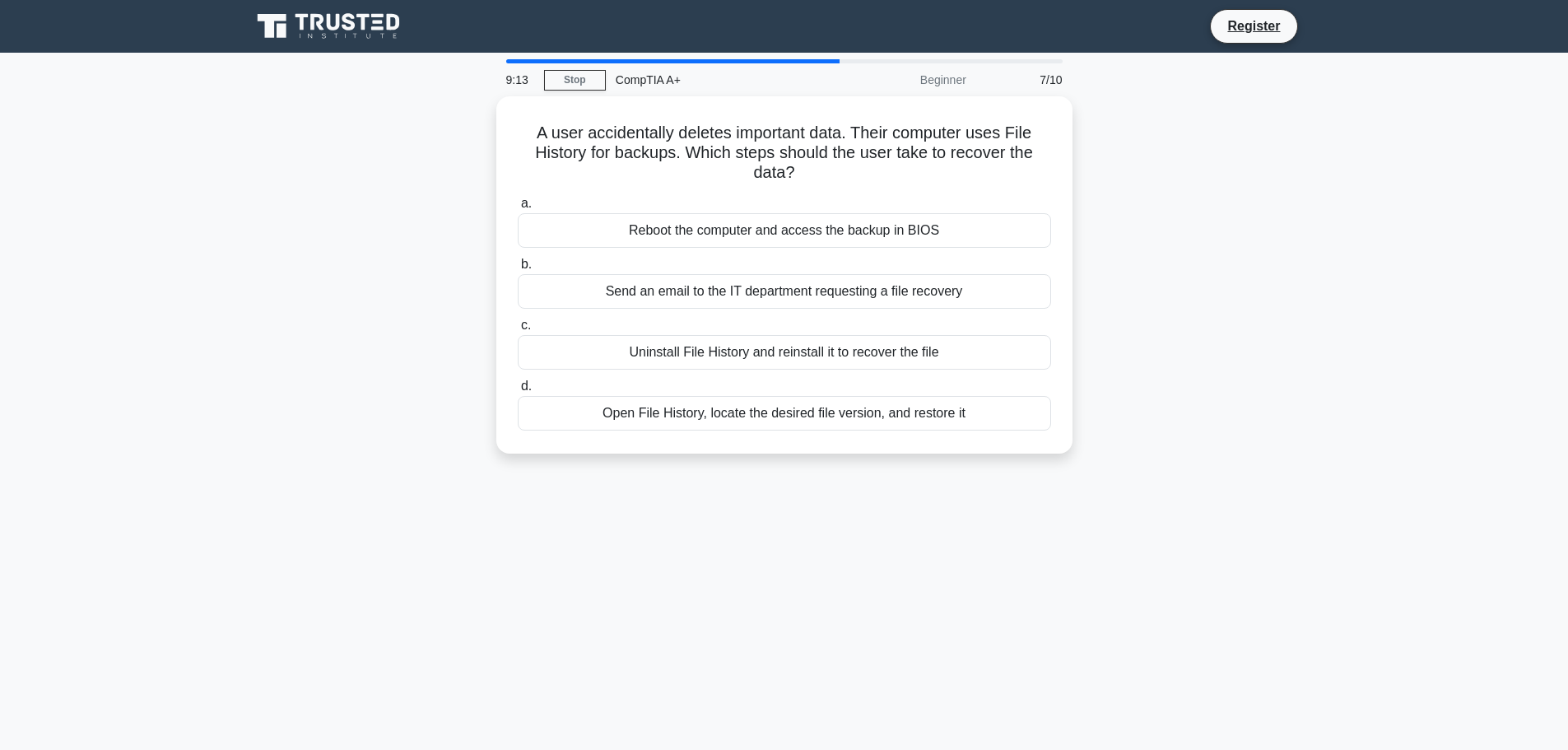 click on "A user accidentally deletes important data. Their computer uses File History for backups. Which steps should the user take to recover the data?
.spinner_0XTQ{transform-origin:center;animation:spinner_y6GP .75s linear infinite}@keyframes spinner_y6GP{100%{transform:rotate(360deg)}}
a.
Reboot the computer and access the backup in BIOS
b. c. d." at bounding box center (784, 285) 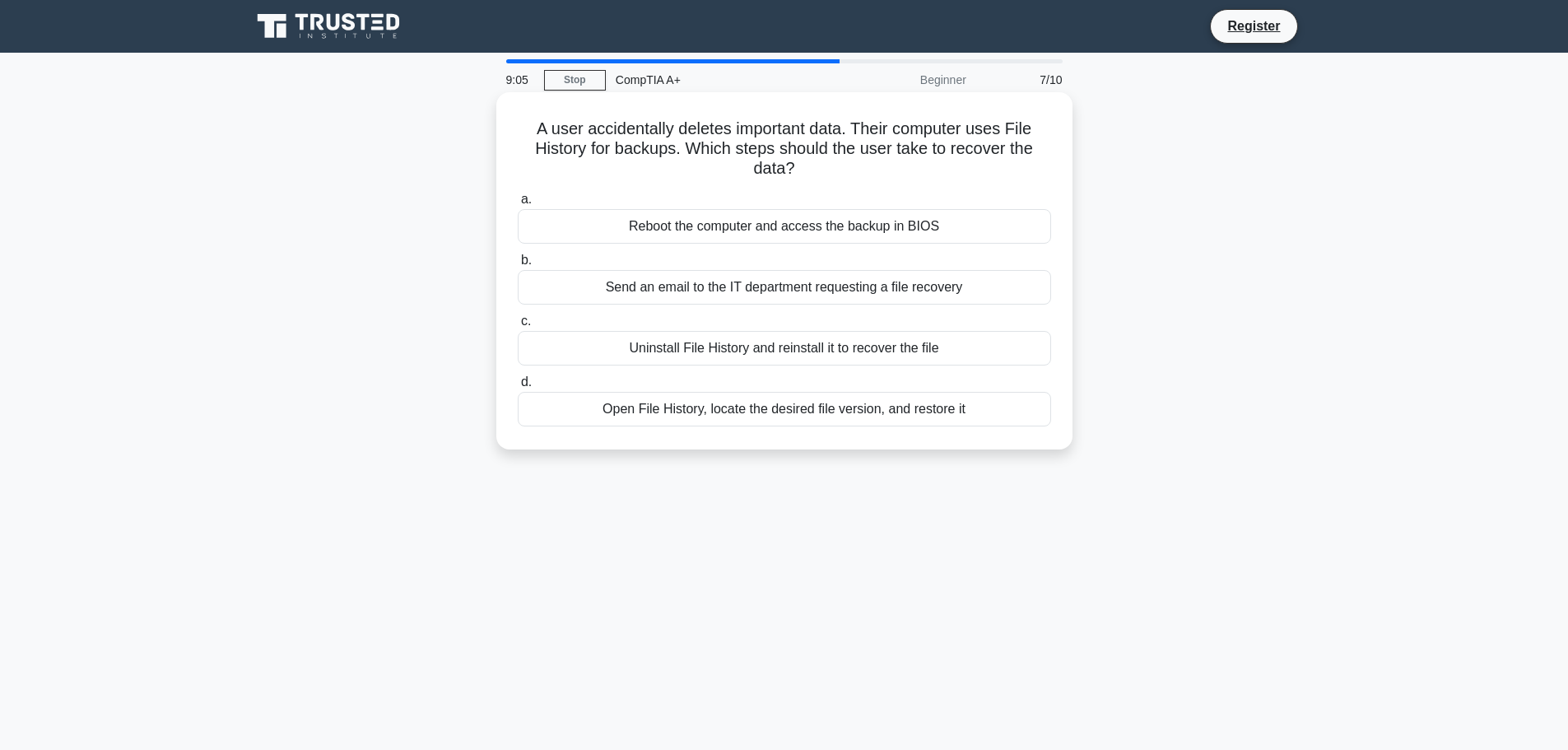 click on "Open File History, locate the desired file version, and restore it" at bounding box center (784, 409) 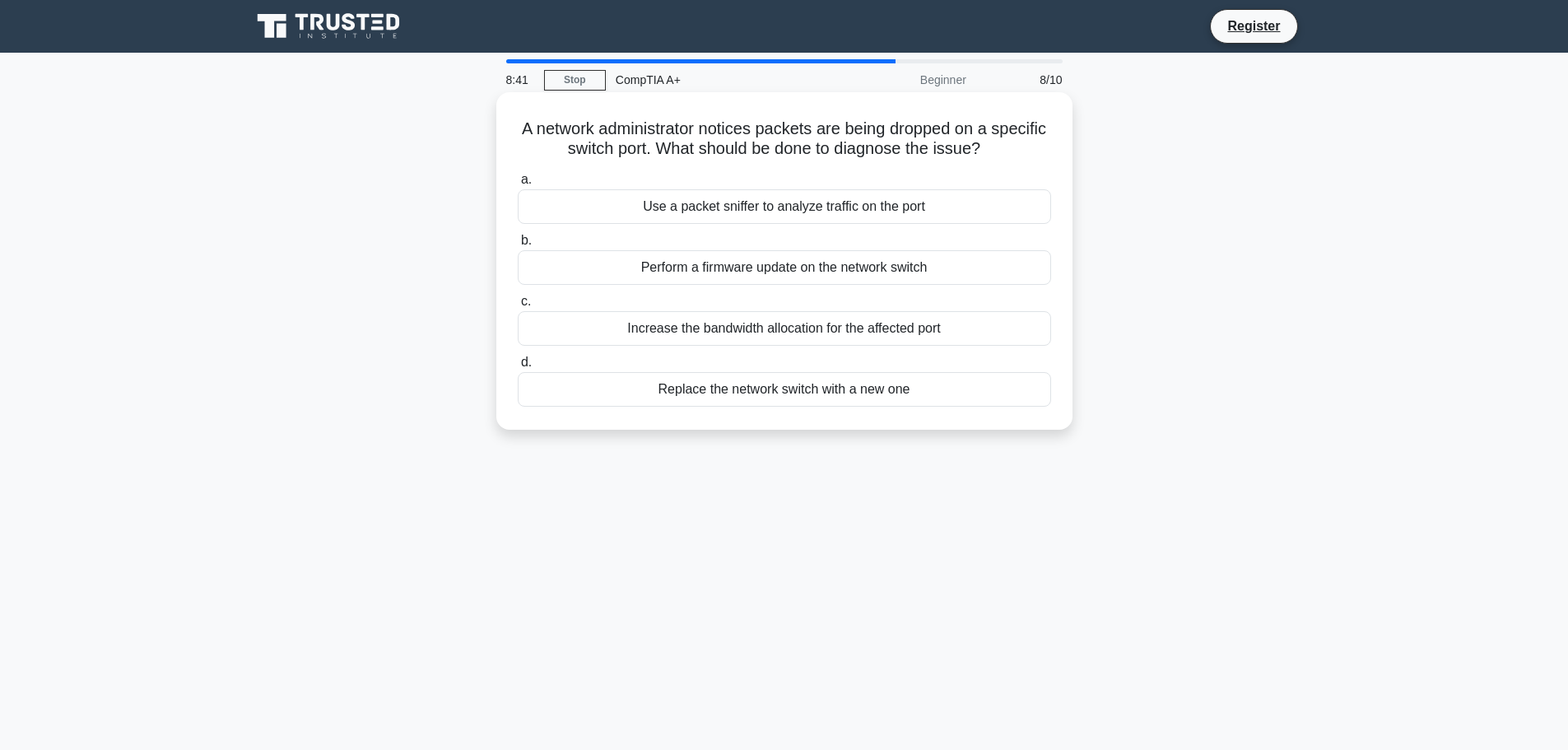 click on "Use a packet sniffer to analyze traffic on the port" at bounding box center (784, 207) 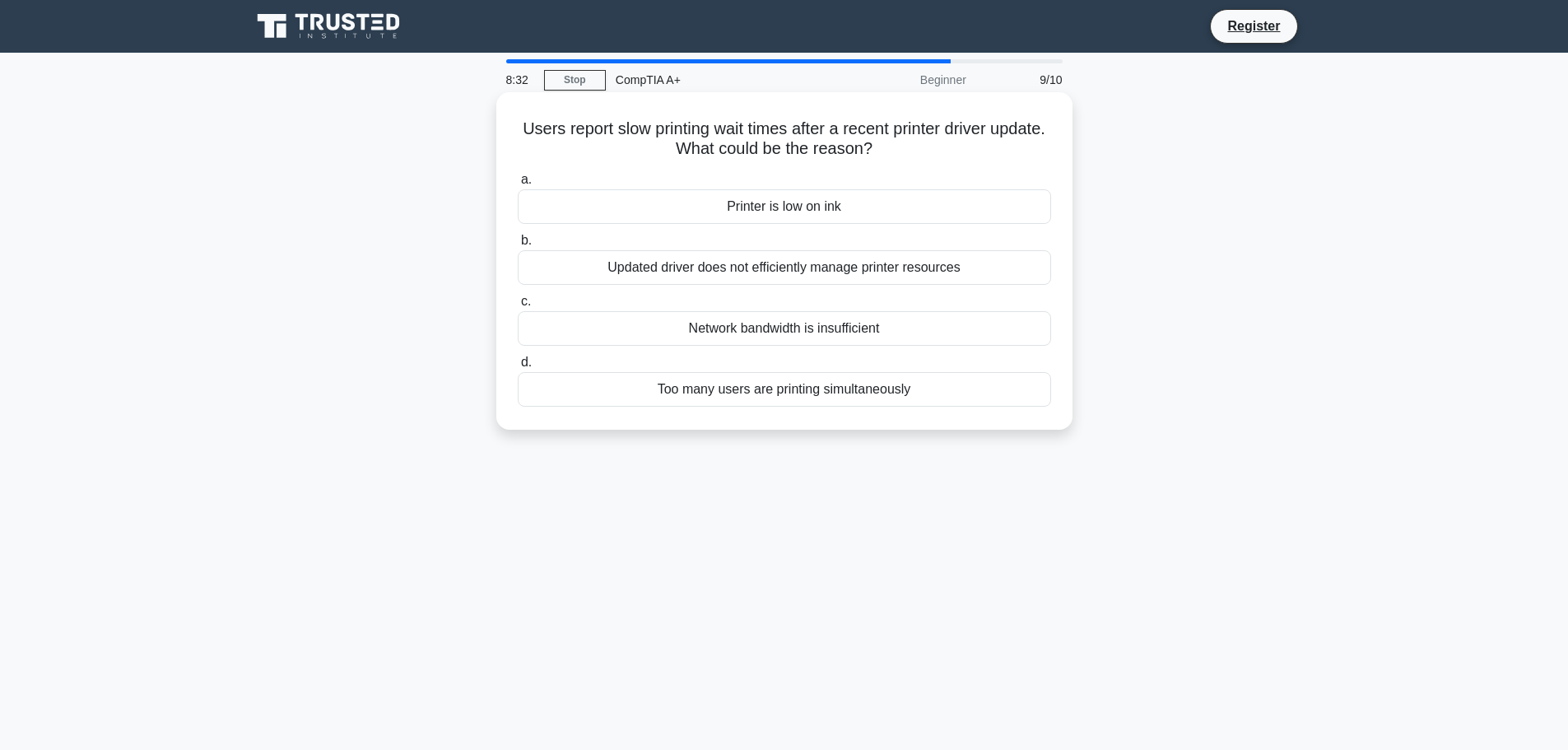 click on "Updated driver does not efficiently manage printer resources" at bounding box center (784, 268) 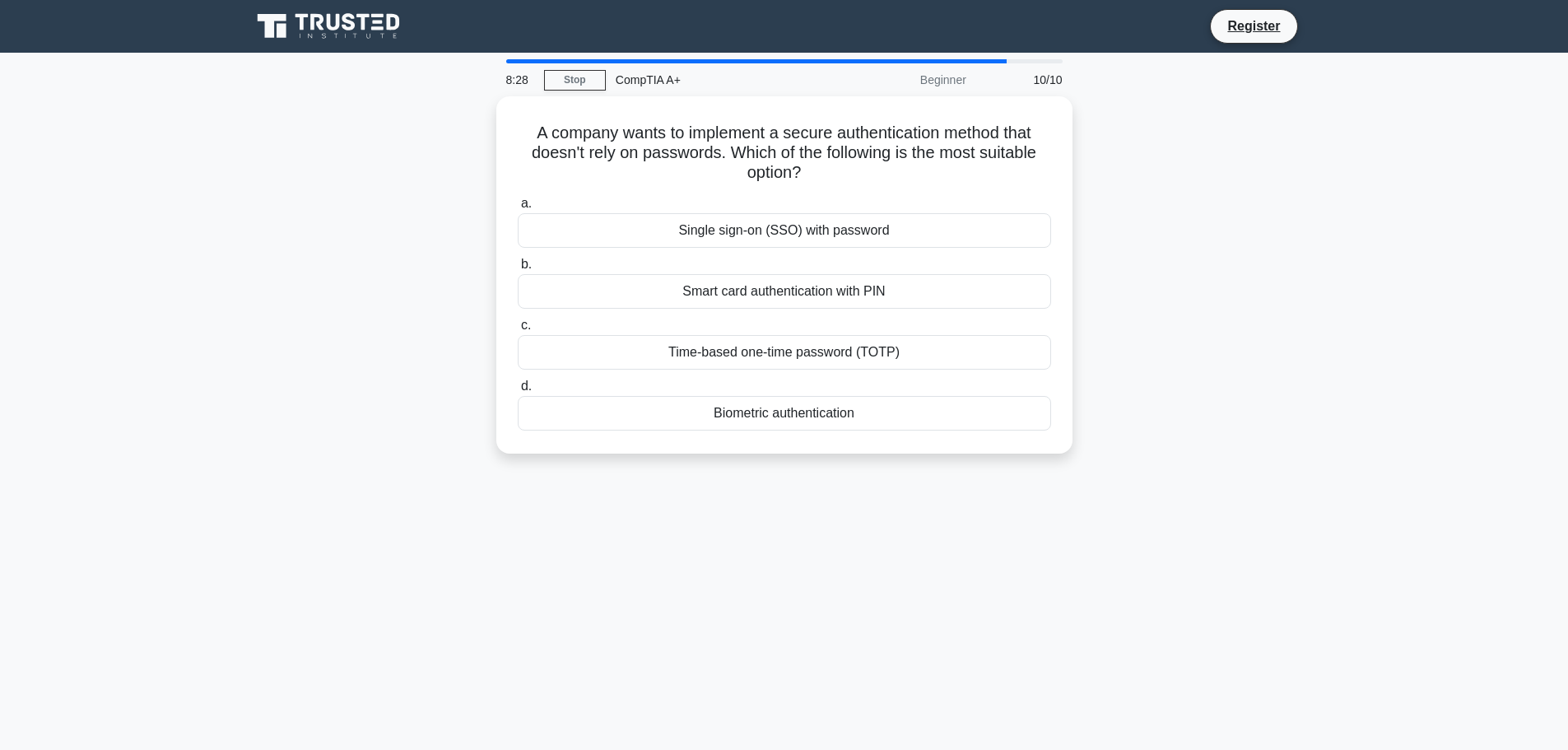 click on "A company wants to implement a secure authentication method that doesn't rely on passwords. Which of the following is the most suitable option?
.spinner_0XTQ{transform-origin:center;animation:spinner_y6GP .75s linear infinite}@keyframes spinner_y6GP{100%{transform:rotate(360deg)}}
a.
Single sign-on (SSO) with password
b. c. d." at bounding box center [784, 285] 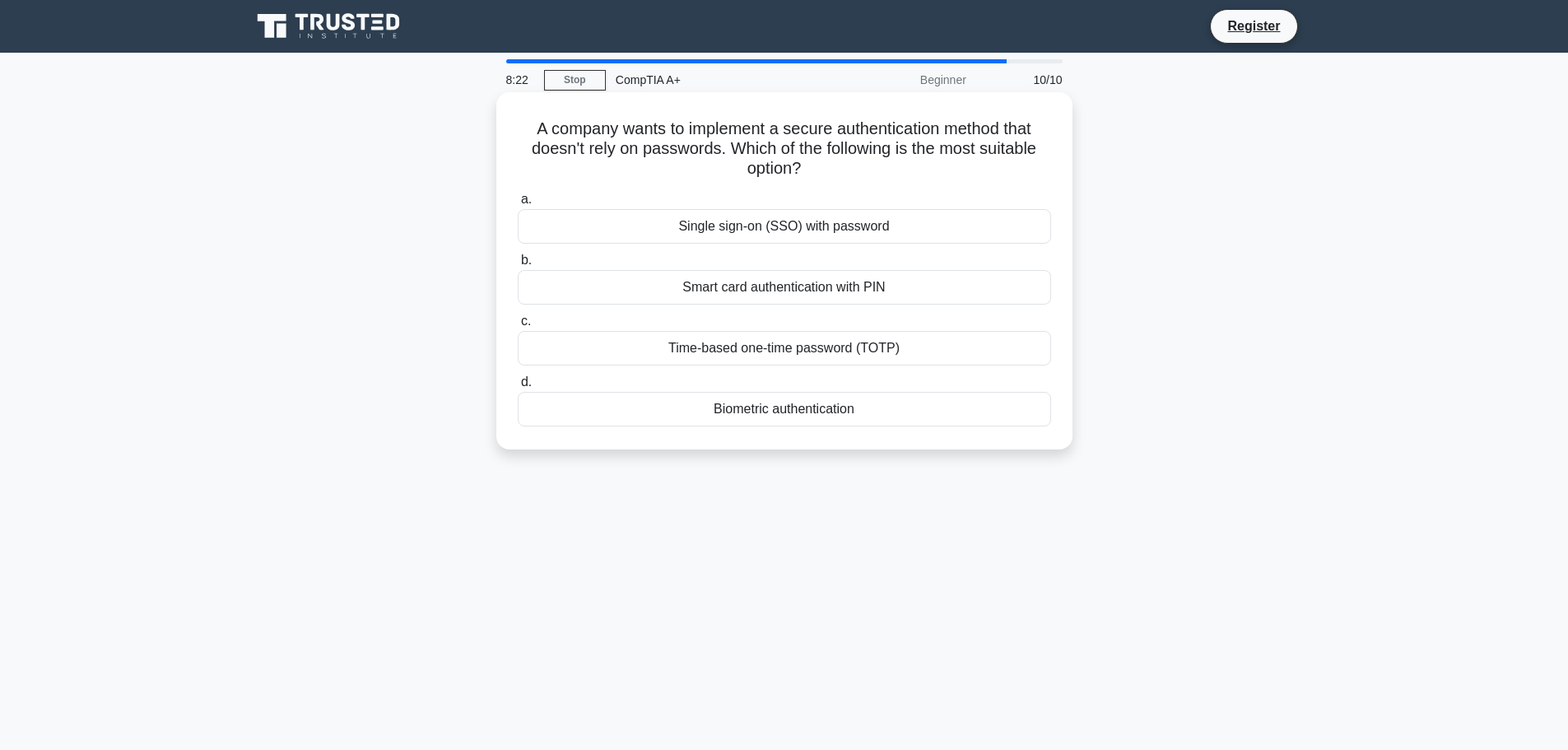 click on "Biometric authentication" at bounding box center (784, 409) 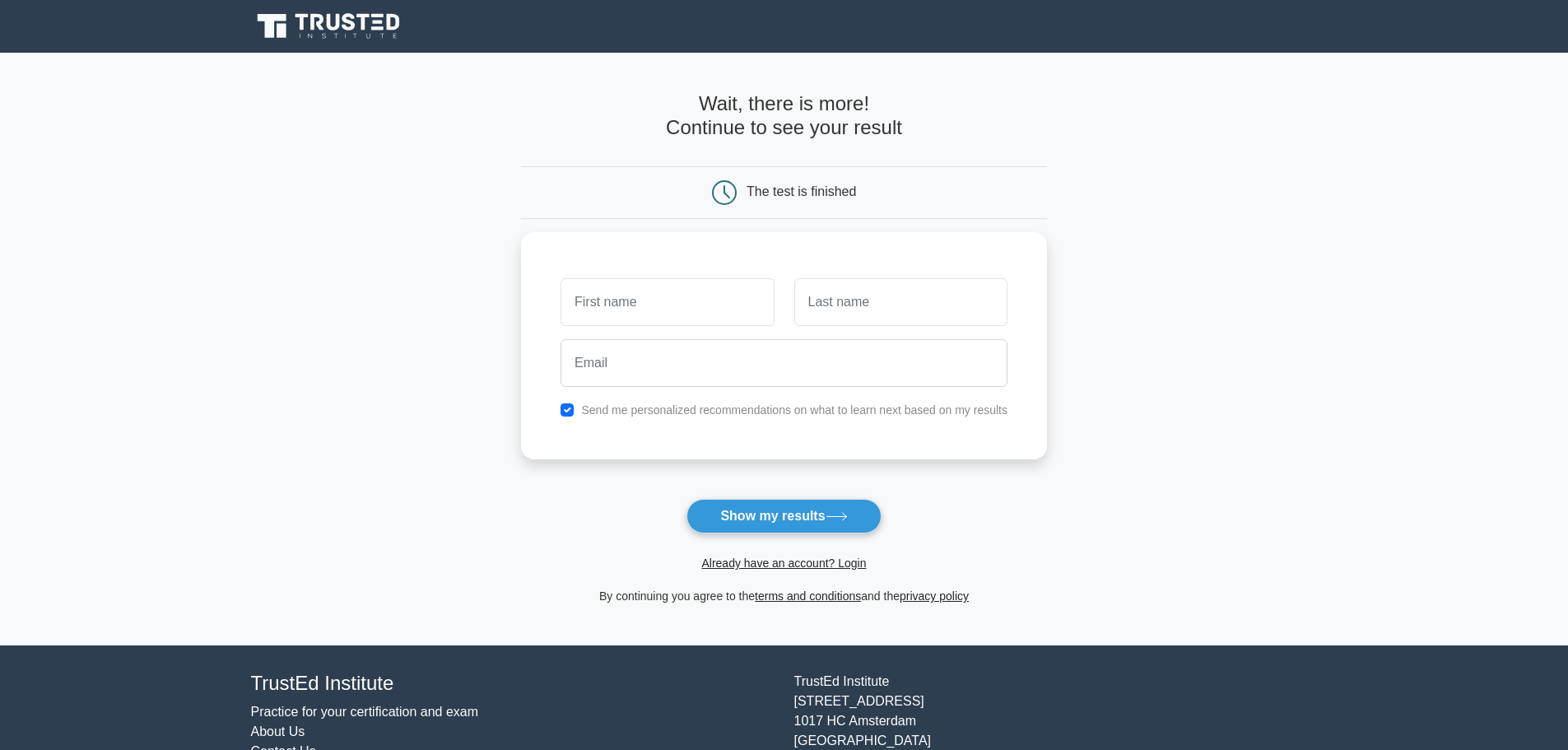 scroll, scrollTop: 0, scrollLeft: 0, axis: both 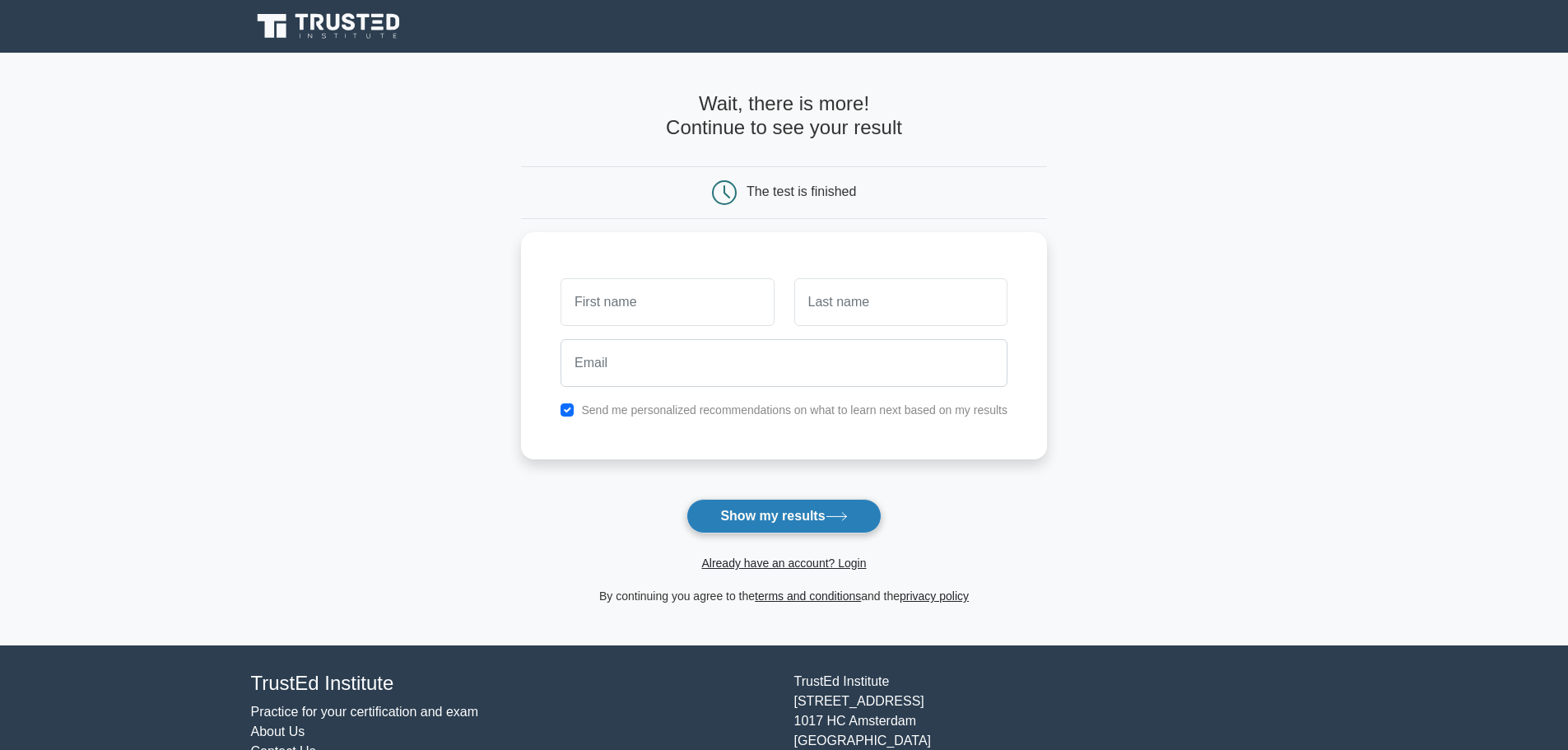 click 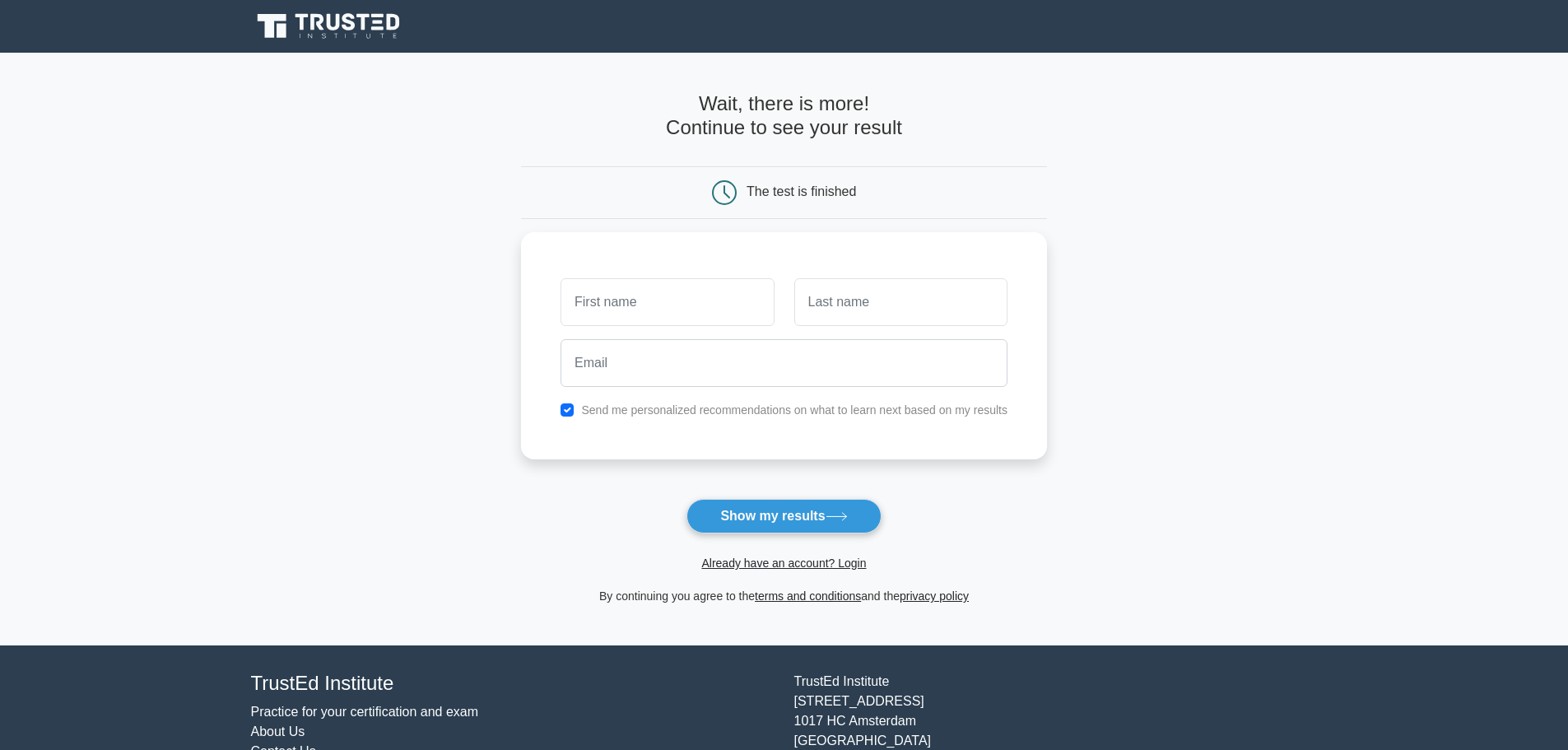 click on "Wait, there is more! Continue to see your result
The test is finished
and the" at bounding box center (784, 349) 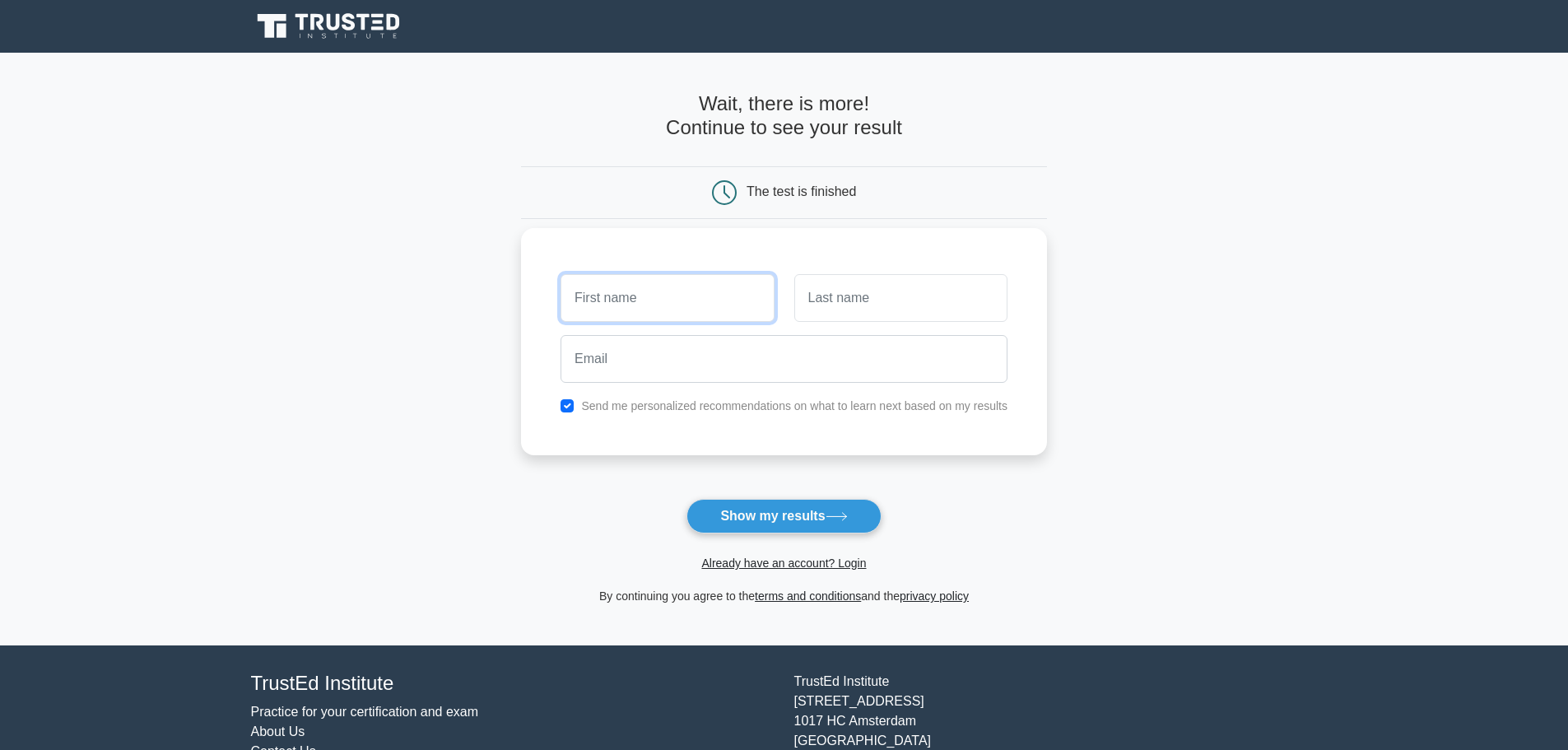 click at bounding box center [667, 298] 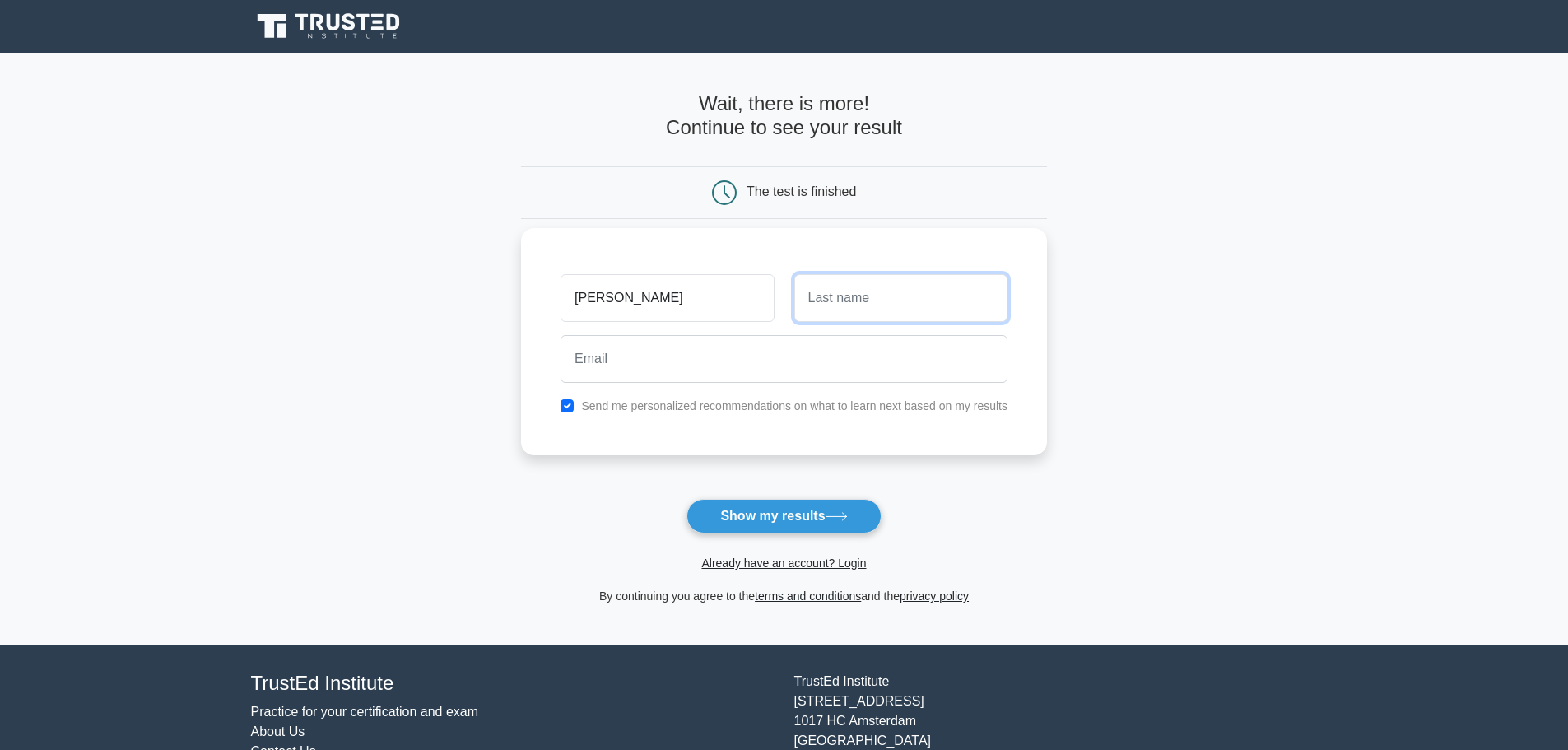 click at bounding box center [900, 298] 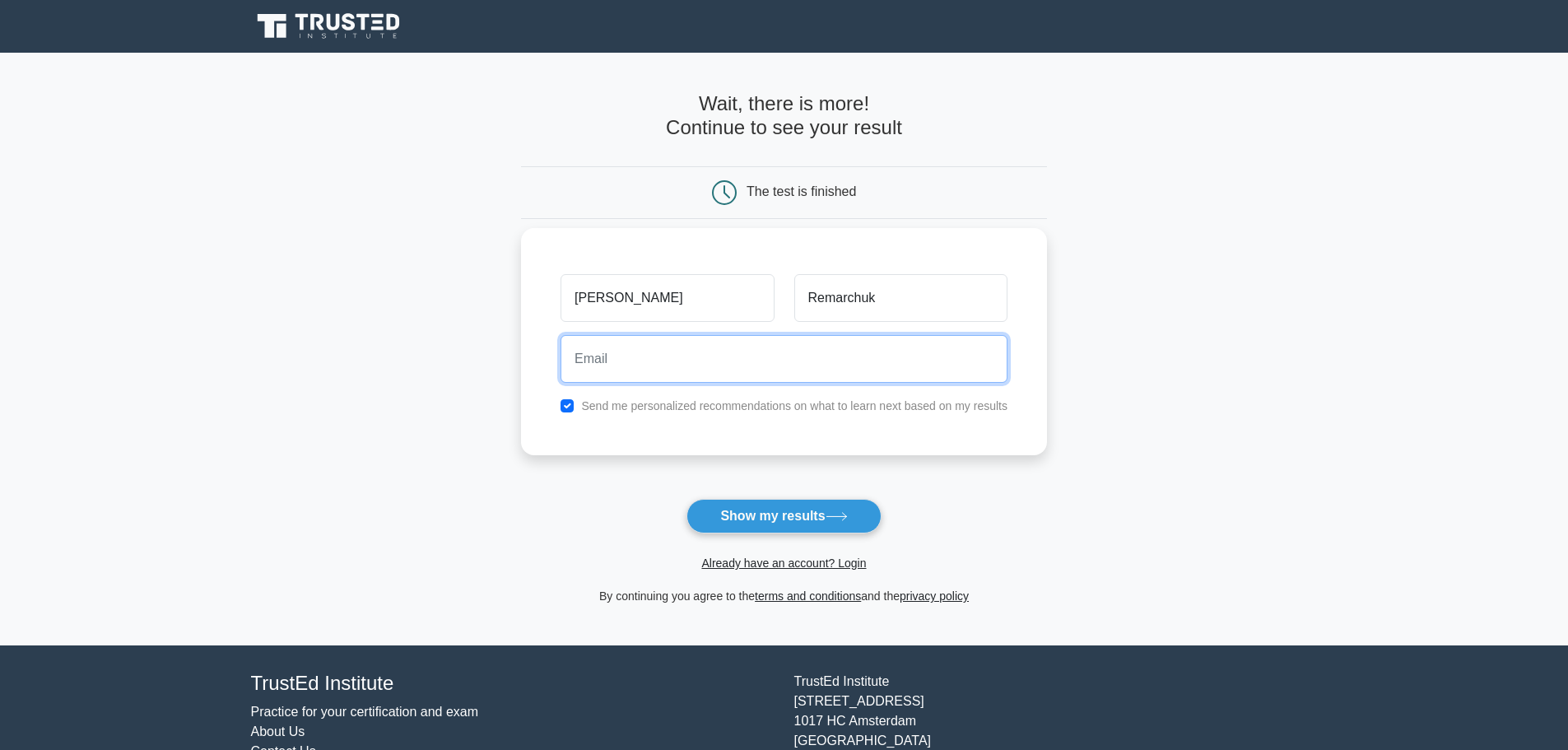 click at bounding box center (784, 359) 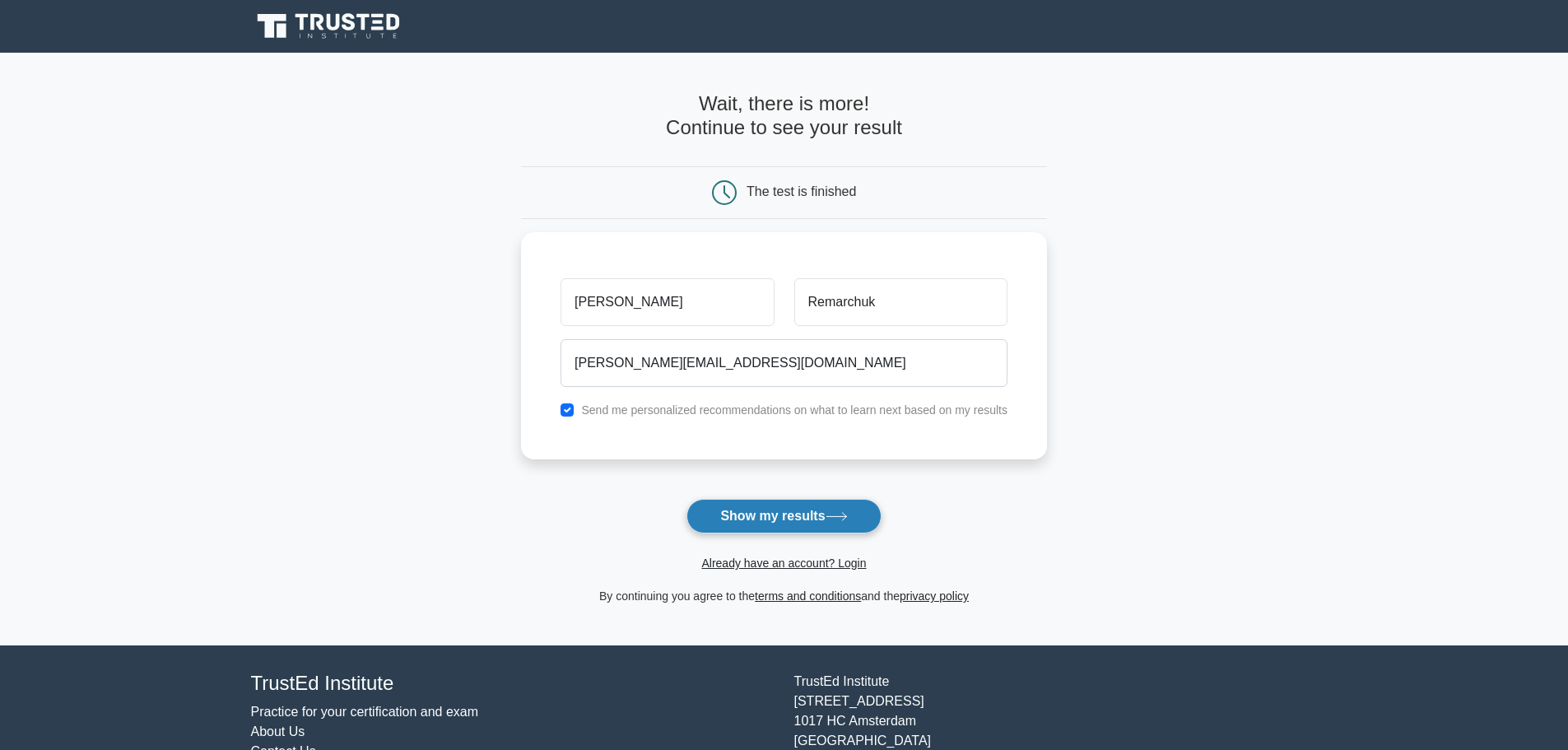 click on "Show my results" at bounding box center [784, 516] 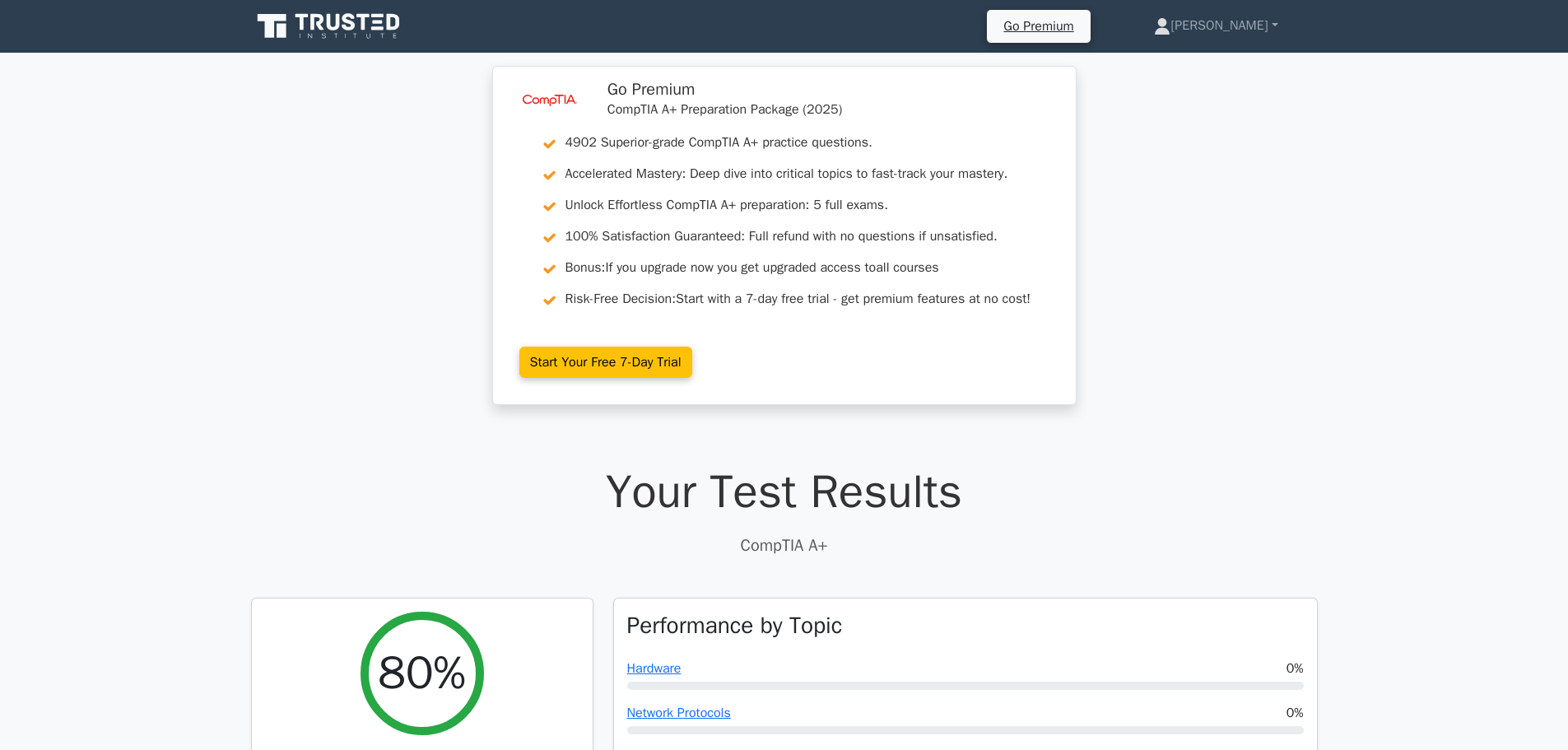 scroll, scrollTop: 0, scrollLeft: 0, axis: both 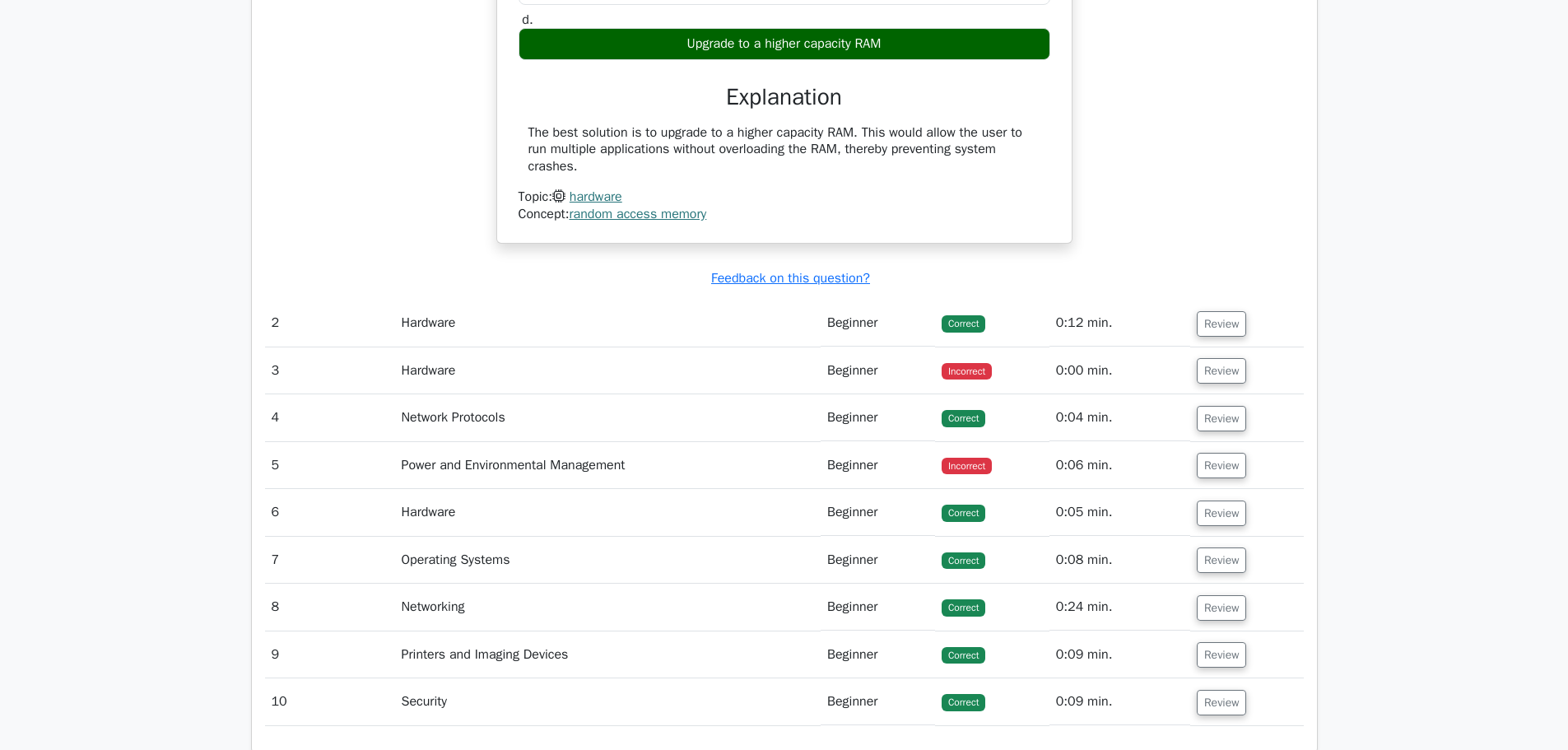 click on "Hardware" at bounding box center [607, 370] 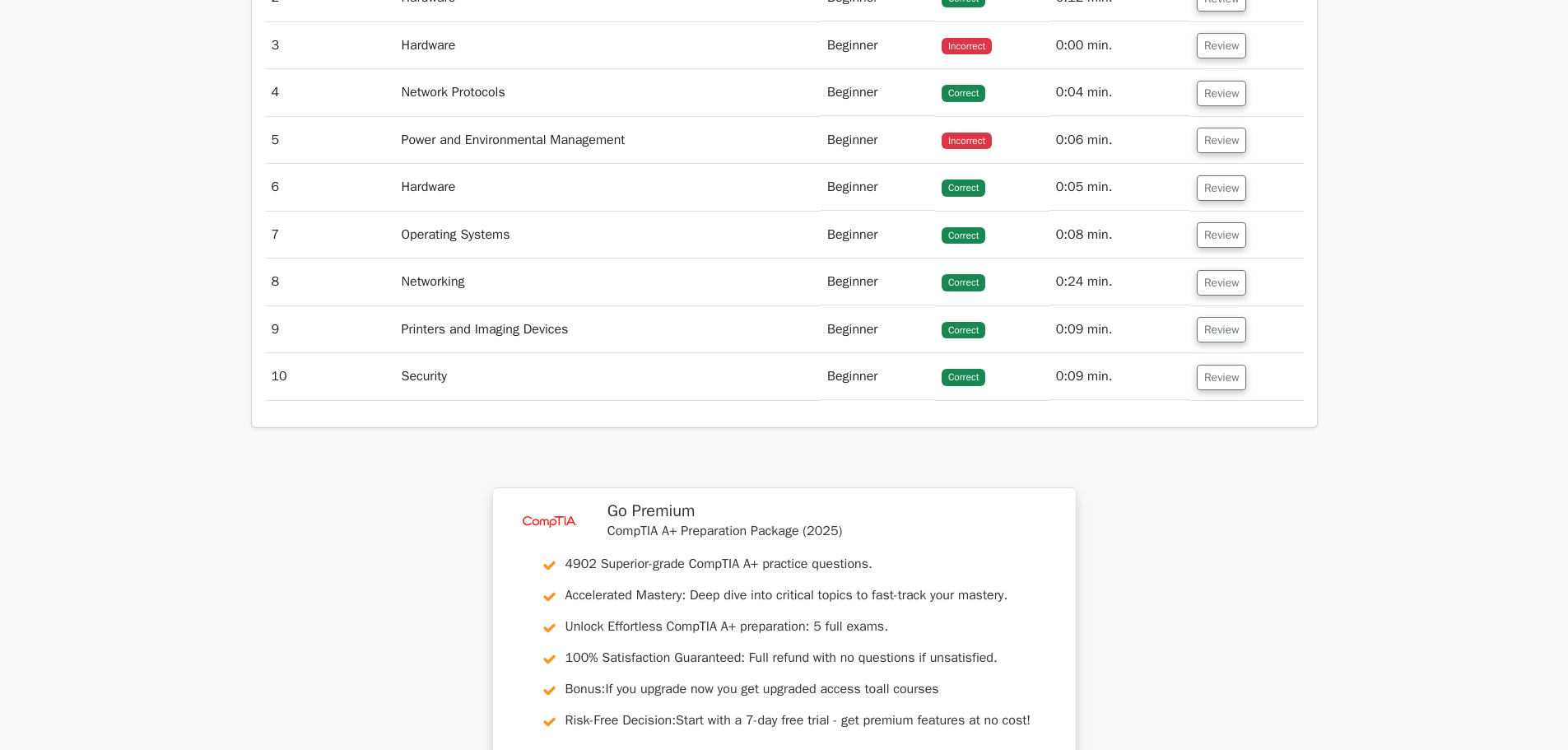 scroll, scrollTop: 1811, scrollLeft: 0, axis: vertical 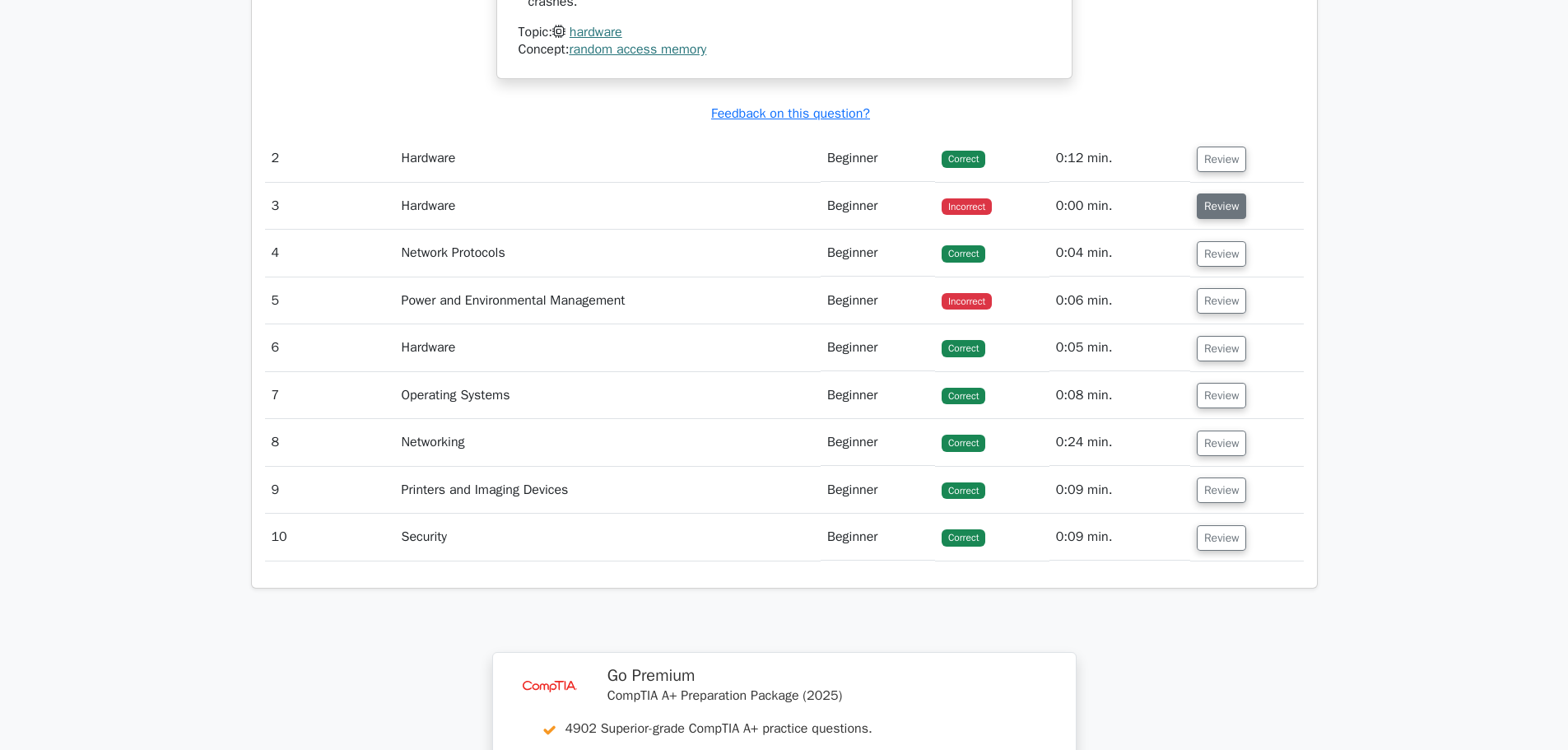 click on "Review" at bounding box center [1221, 206] 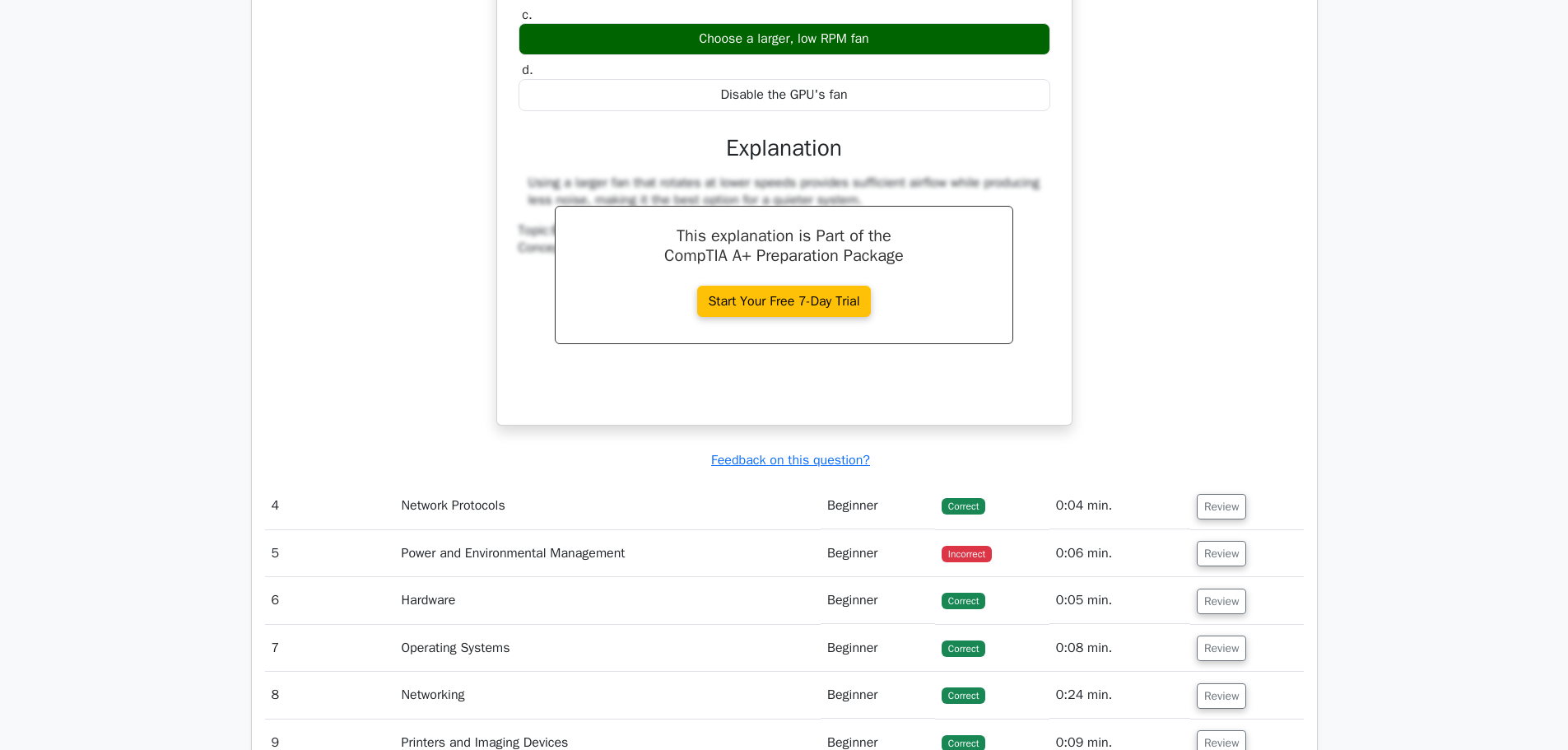 scroll, scrollTop: 2305, scrollLeft: 0, axis: vertical 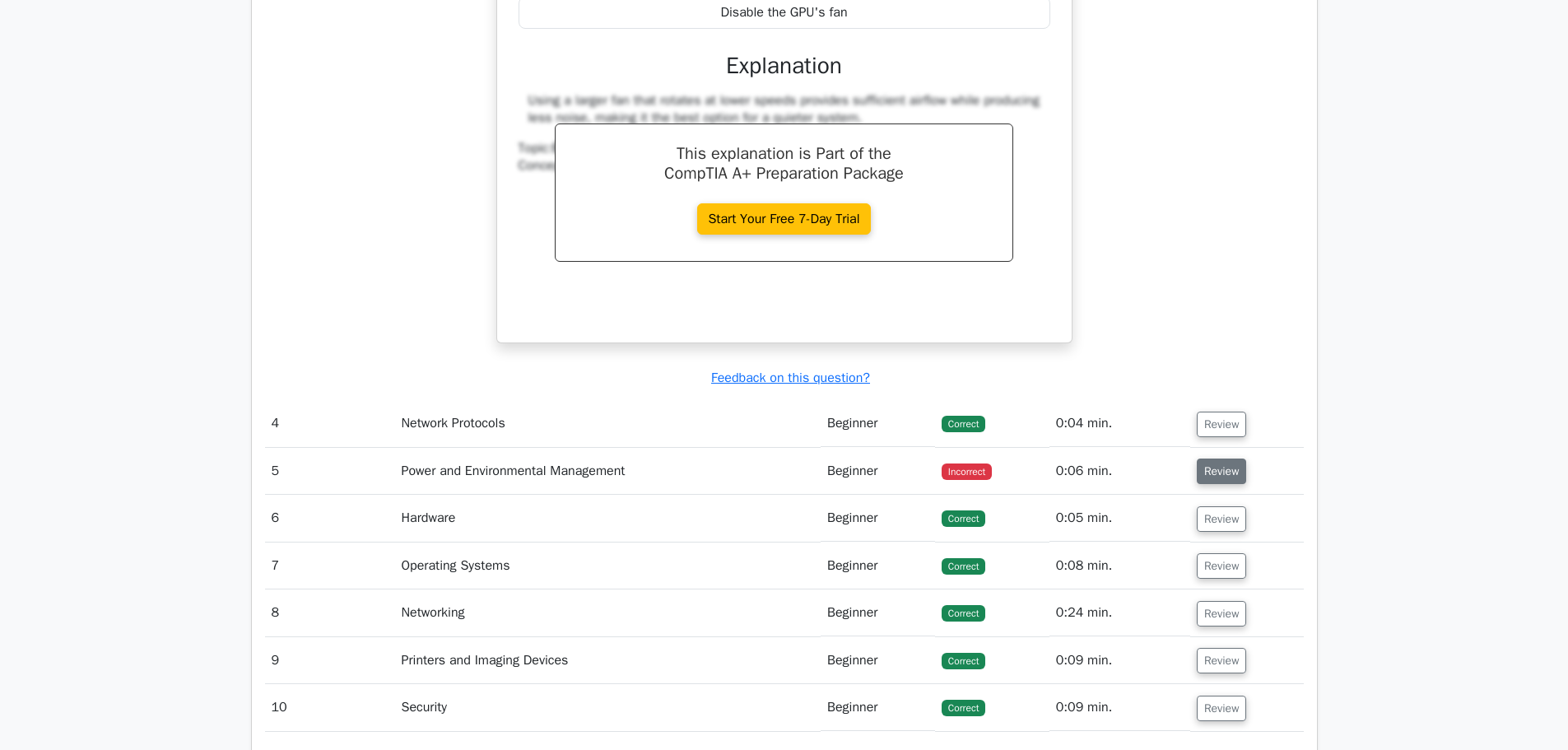 click on "Review" at bounding box center [1221, 471] 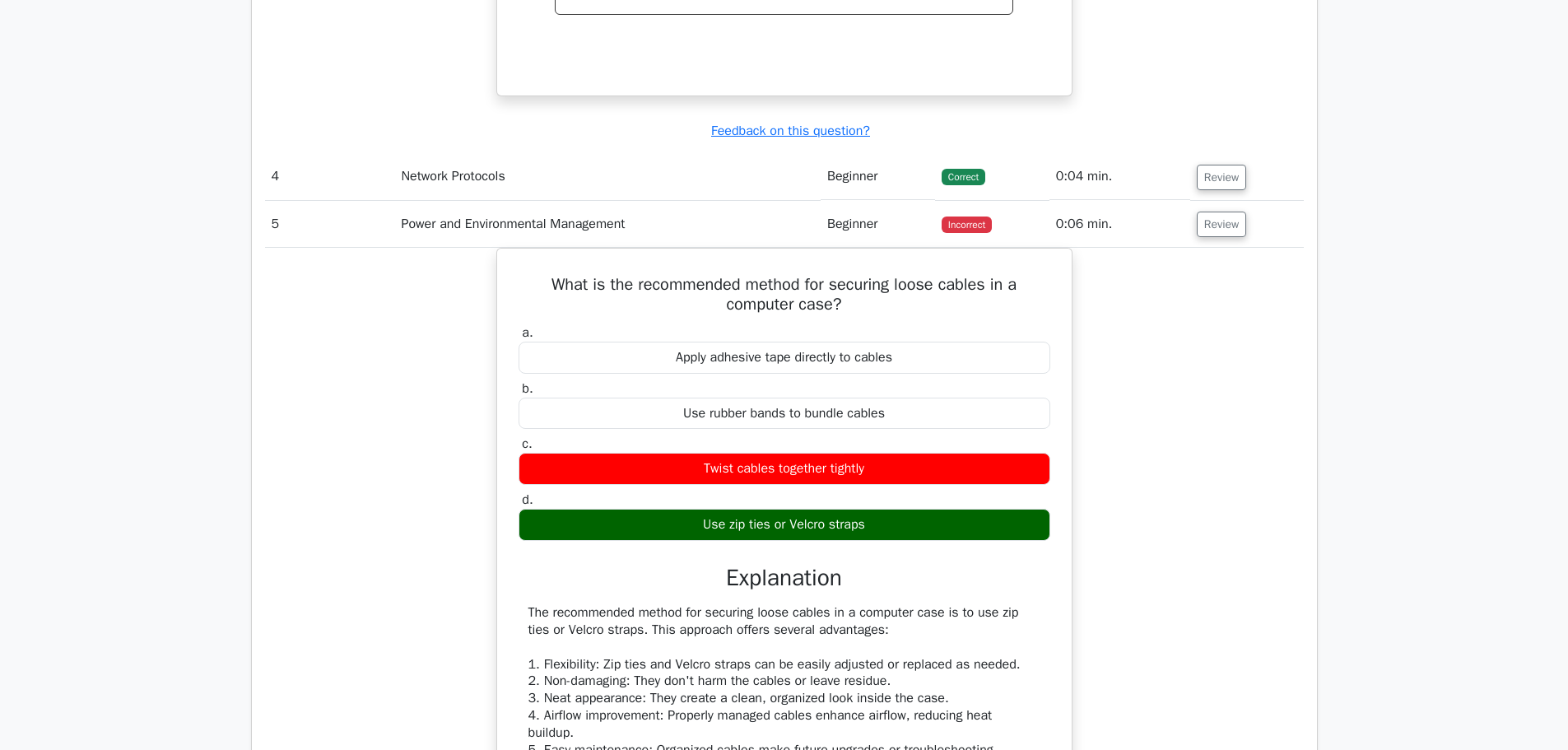scroll, scrollTop: 2141, scrollLeft: 0, axis: vertical 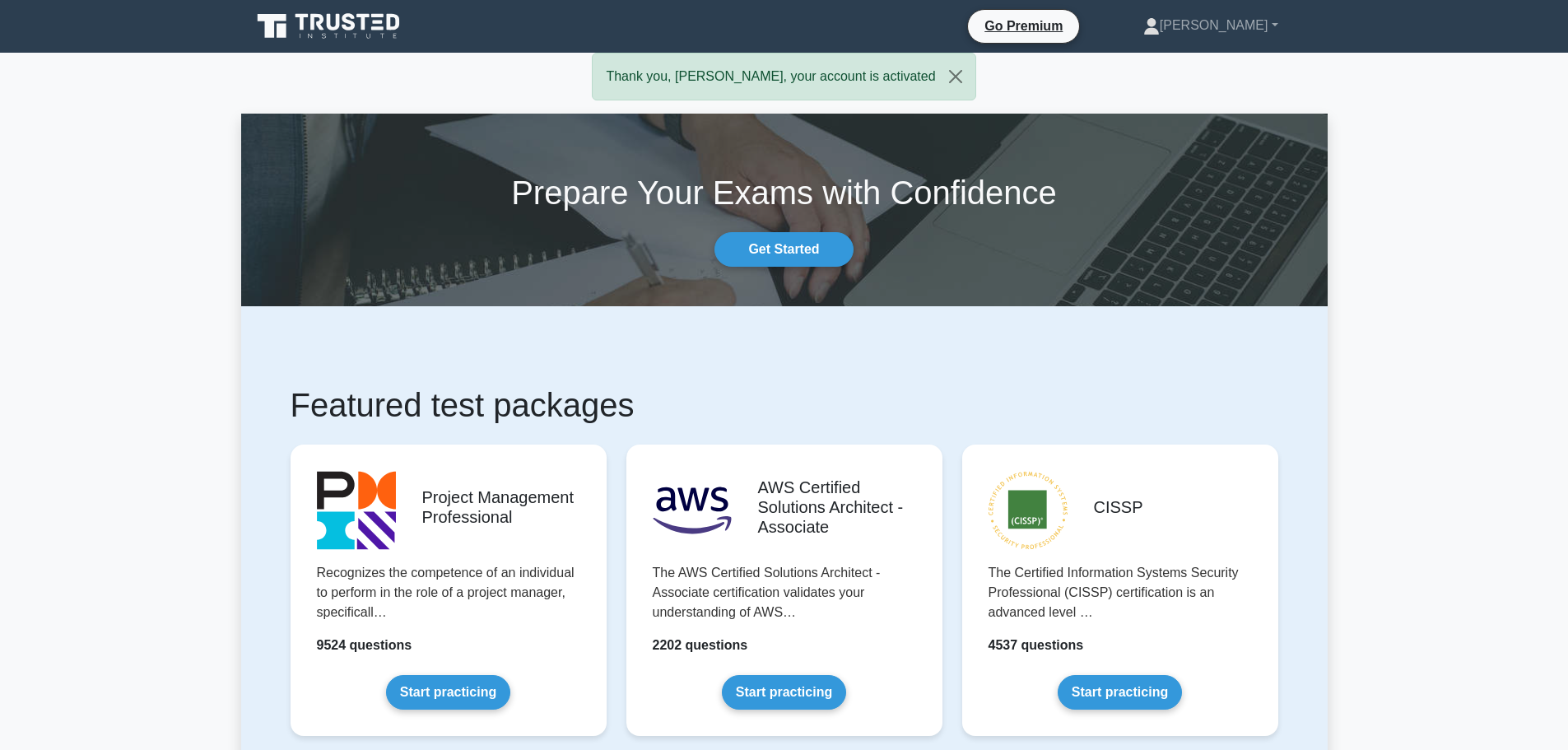click on "Thank you, Aaron, your account is activated
Prepare Your Exams with Confidence
Get Started
Featured test packages
Project Management Professional
Recognizes the competence of an individual to perform in the role of a project manager, specificall…
9524 questions
Start practicing" at bounding box center (784, 2777) 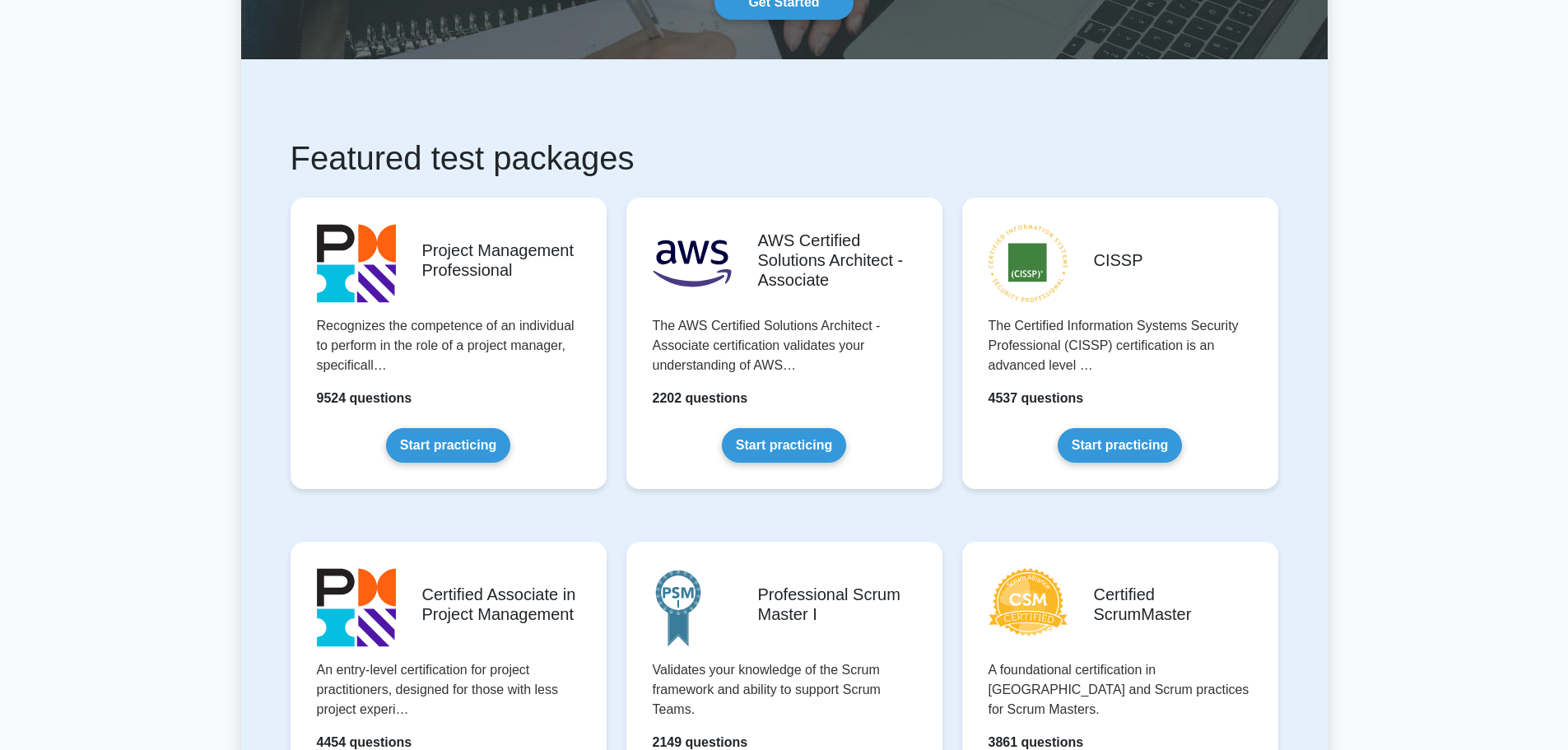 scroll, scrollTop: 329, scrollLeft: 0, axis: vertical 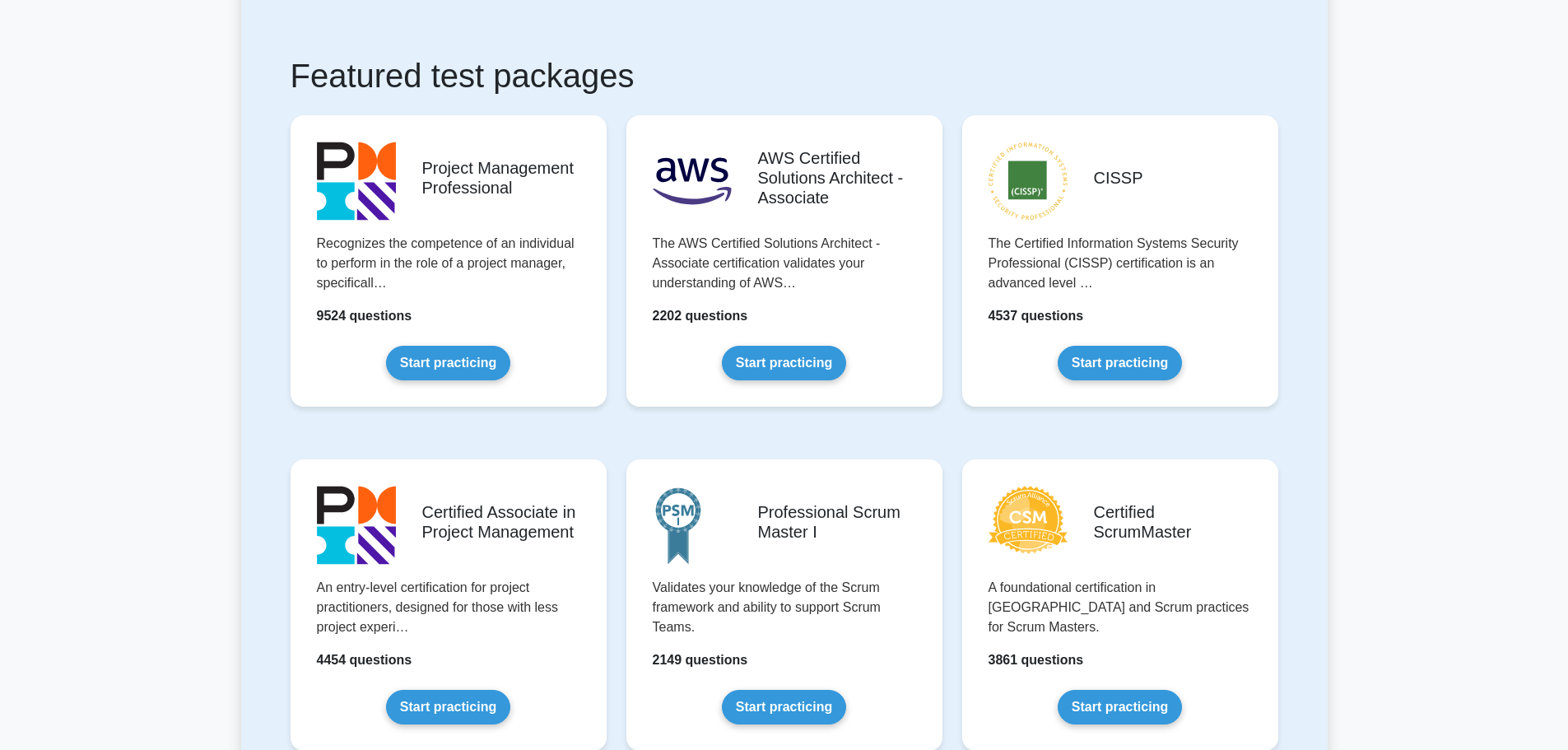 click on "Thank you, Aaron, your account is activated
Prepare Your Exams with Confidence
Get Started
Featured test packages
Project Management Professional
Recognizes the competence of an individual to perform in the role of a project manager, specificall…
9524 questions
Start practicing" at bounding box center (784, 2448) 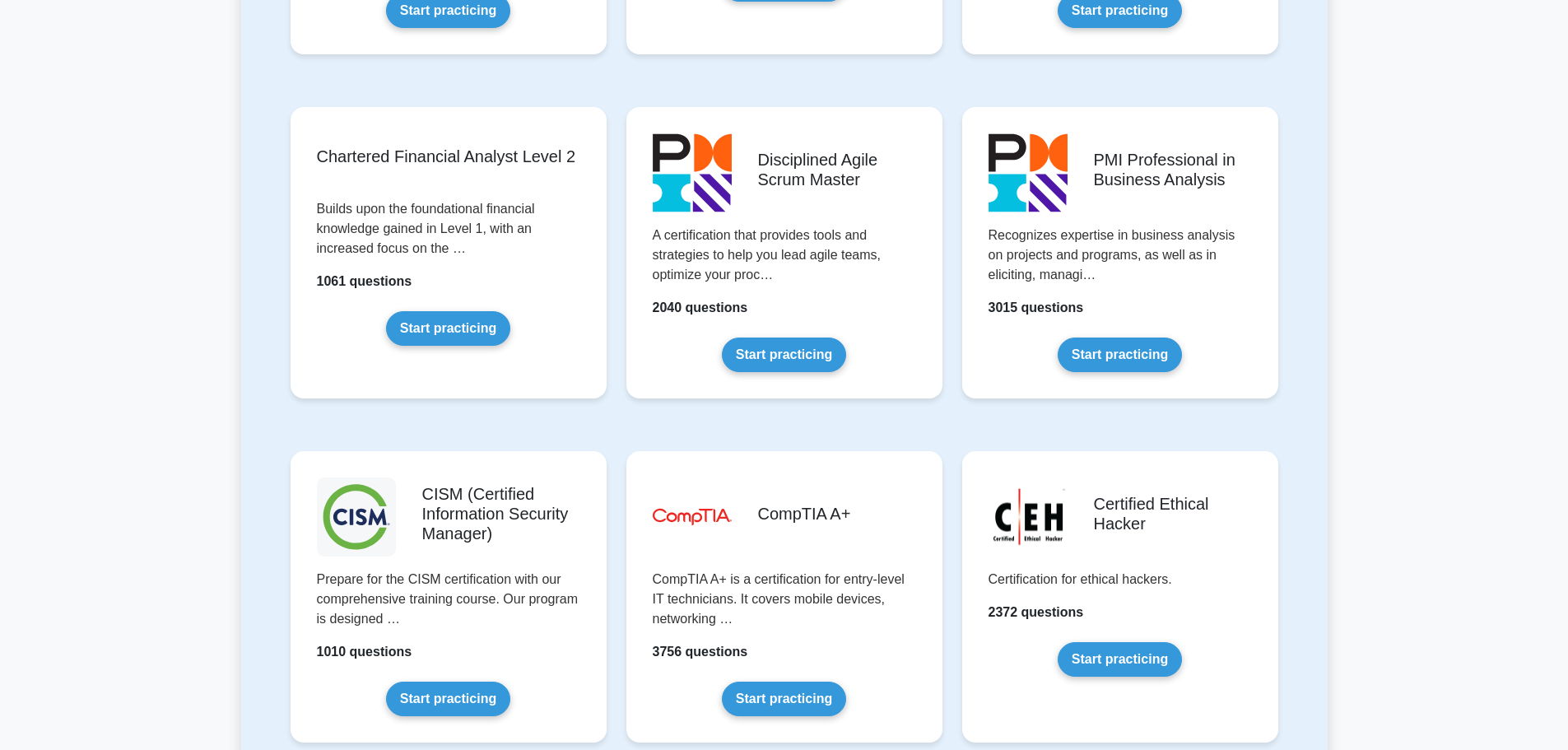 scroll, scrollTop: 2141, scrollLeft: 0, axis: vertical 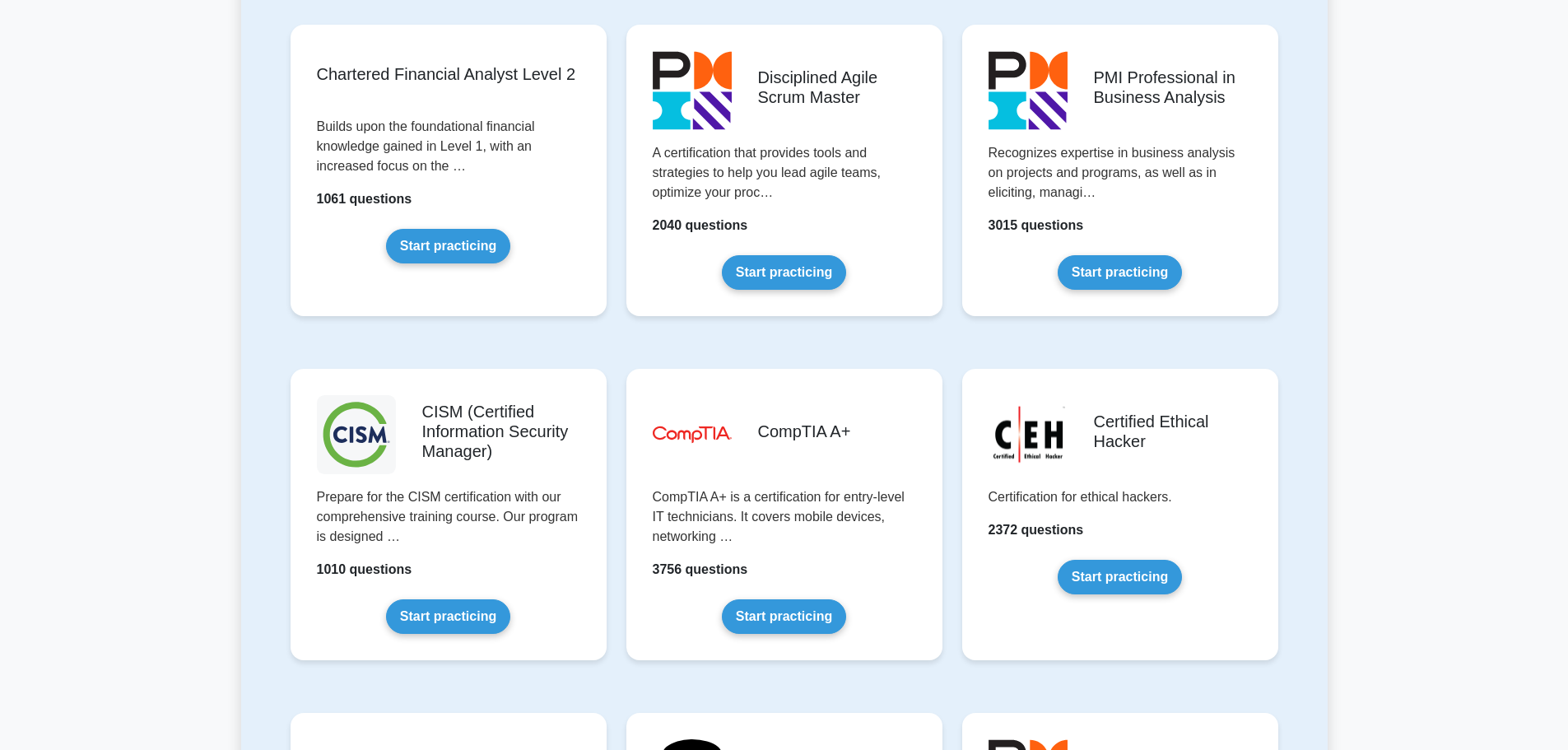 click on "Thank you, Aaron, your account is activated
Prepare Your Exams with Confidence
Get Started
Featured test packages
Project Management Professional
Recognizes the competence of an individual to perform in the role of a project manager, specificall…
9524 questions
Start practicing" at bounding box center [784, 636] 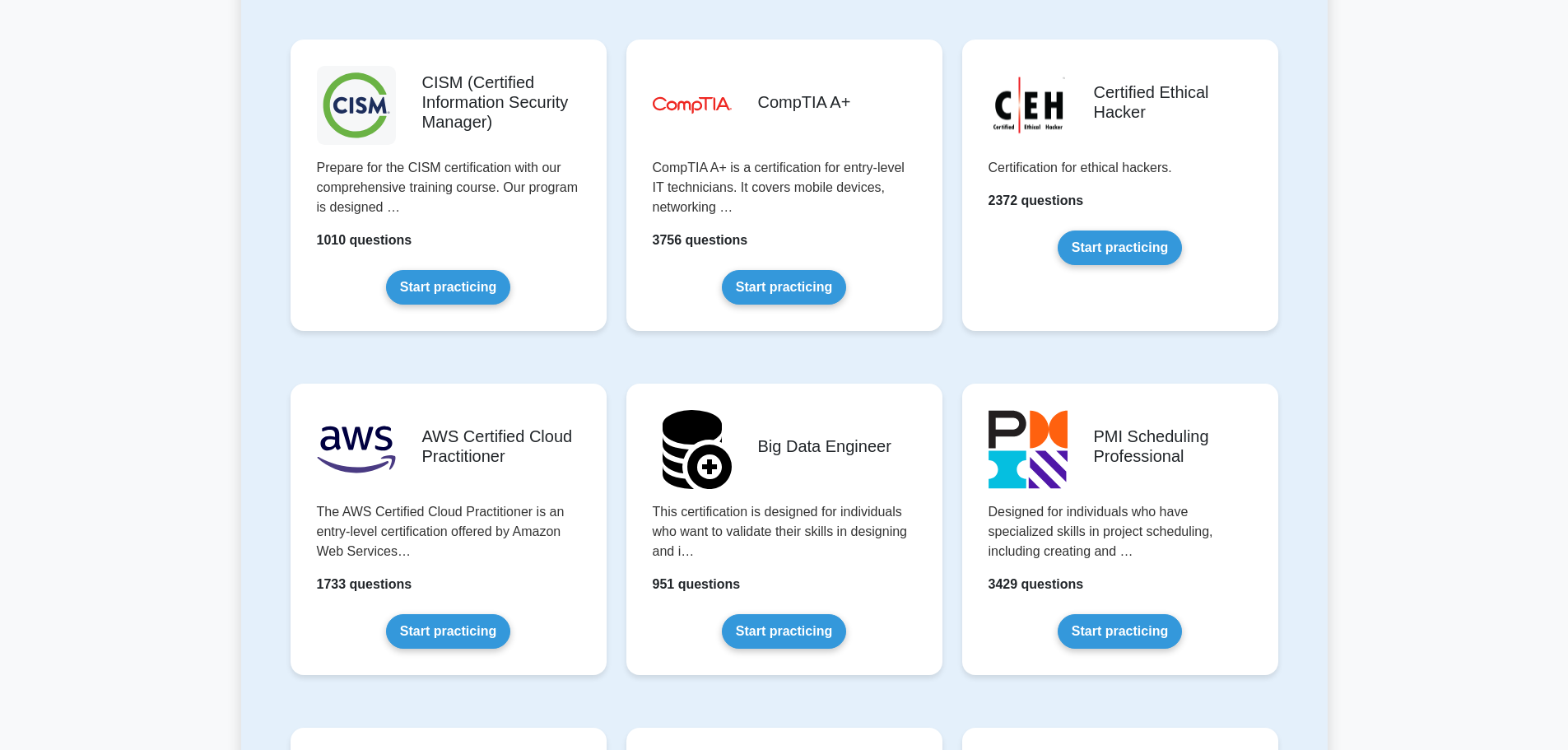 scroll, scrollTop: 2634, scrollLeft: 0, axis: vertical 